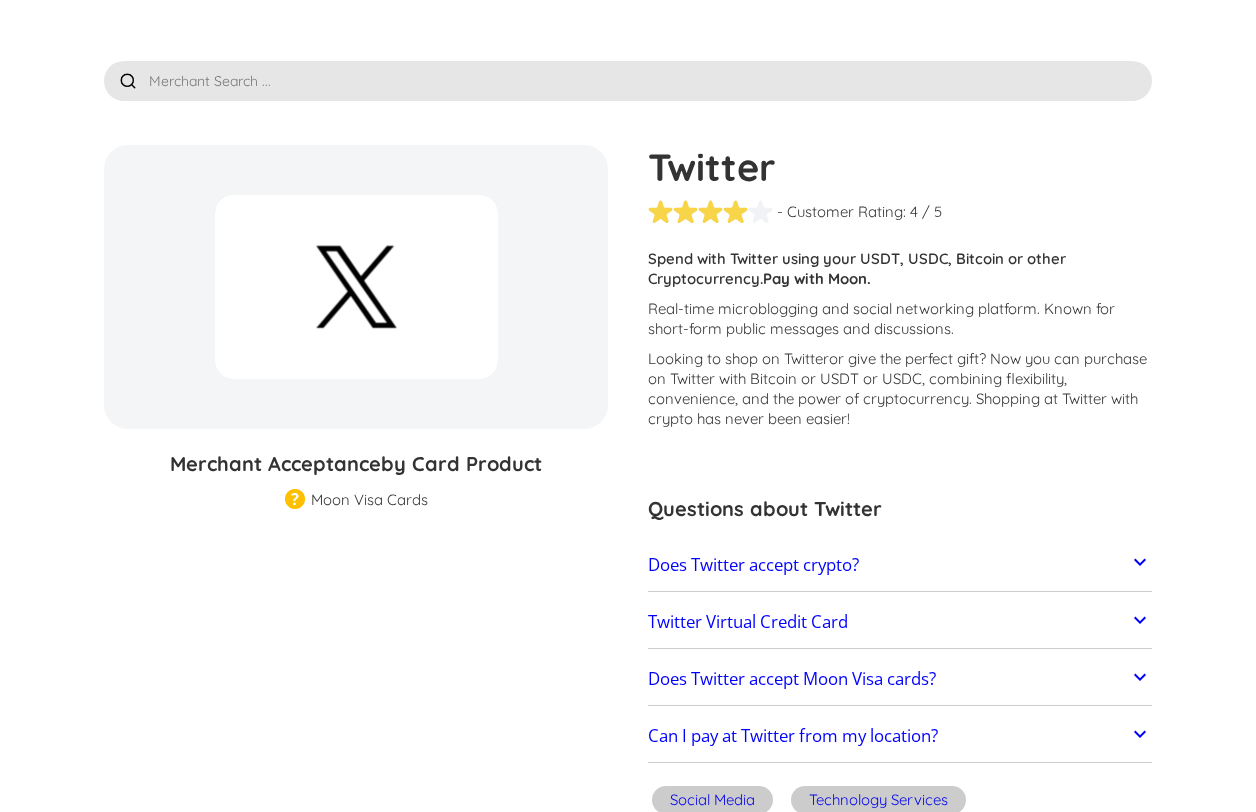 scroll, scrollTop: 100, scrollLeft: 0, axis: vertical 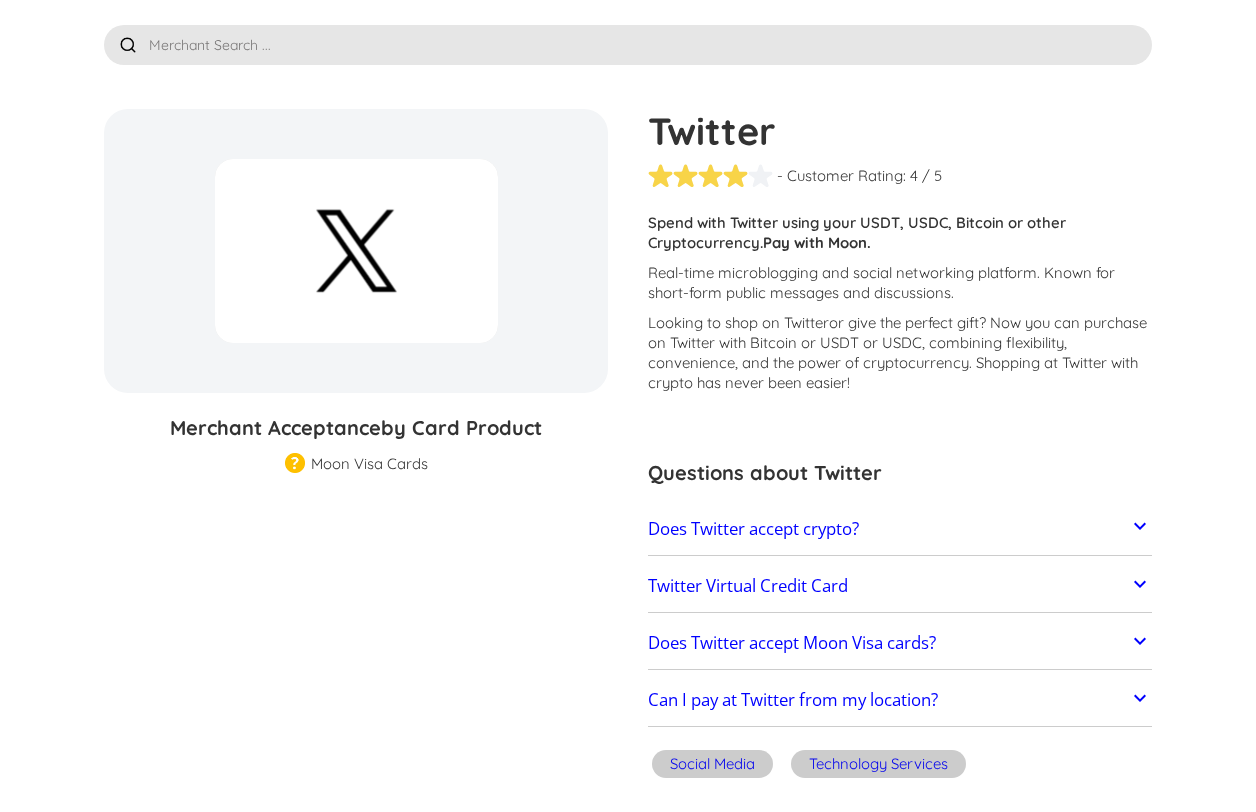 click 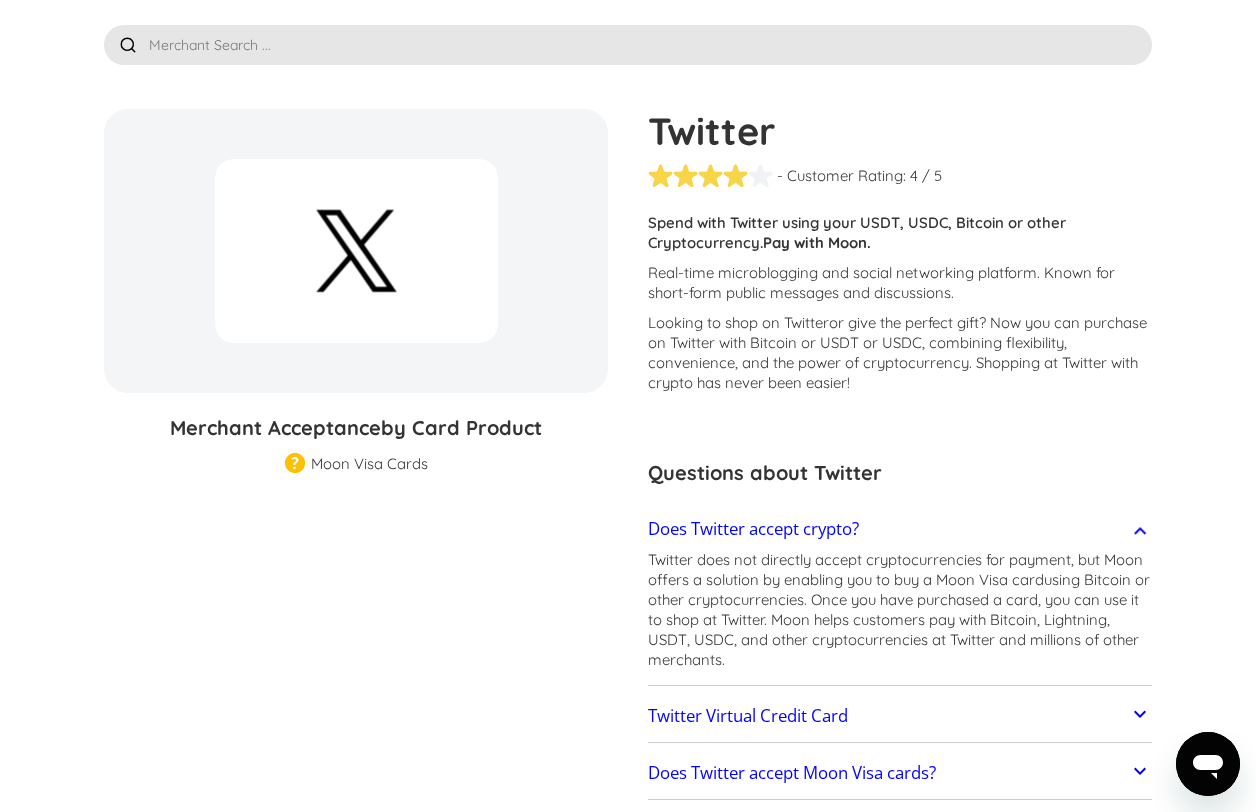 scroll, scrollTop: 0, scrollLeft: 0, axis: both 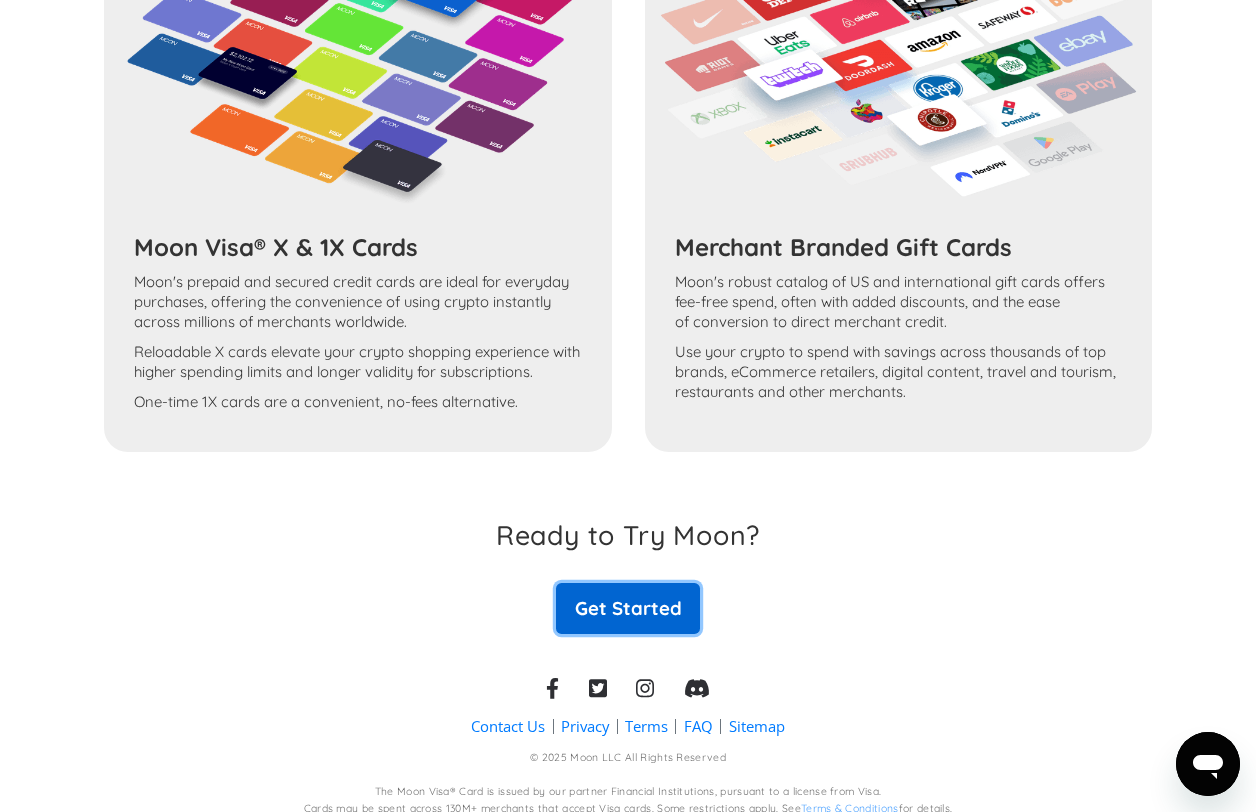 click on "Get Started" at bounding box center [628, 608] 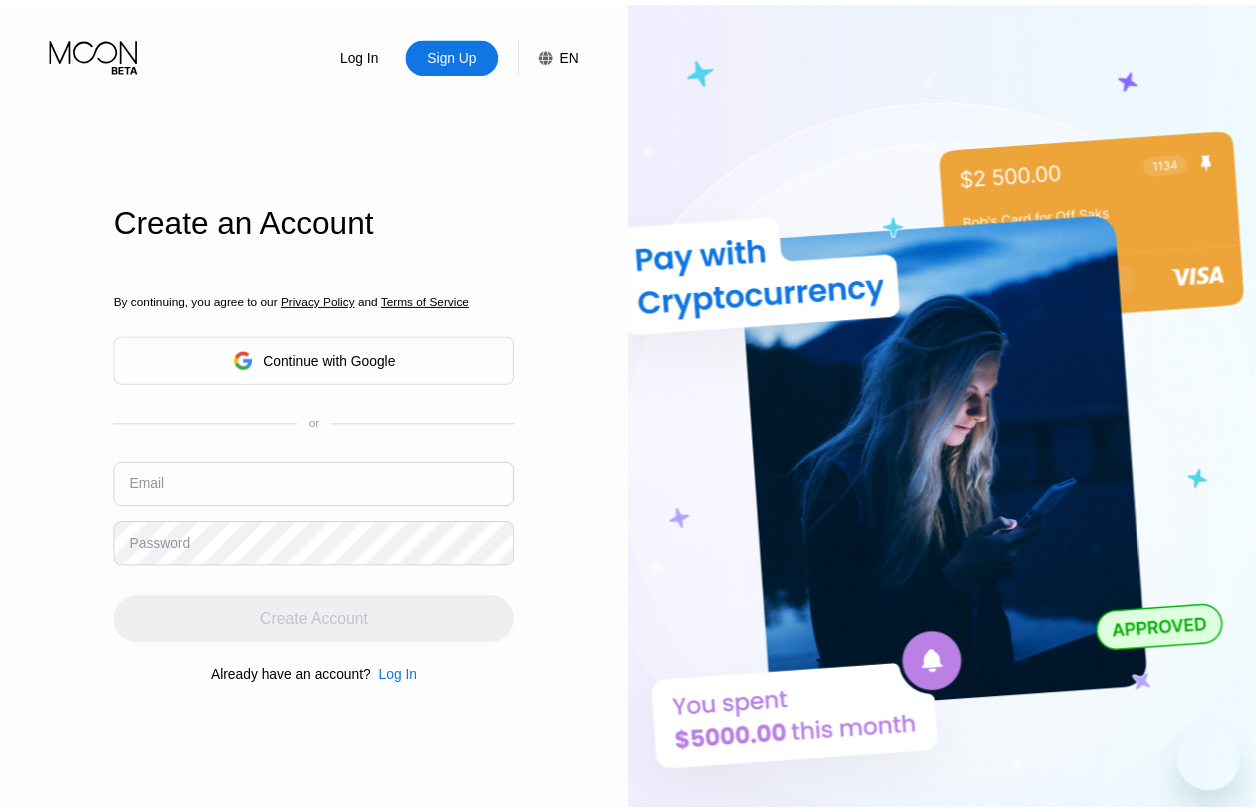 scroll, scrollTop: 0, scrollLeft: 0, axis: both 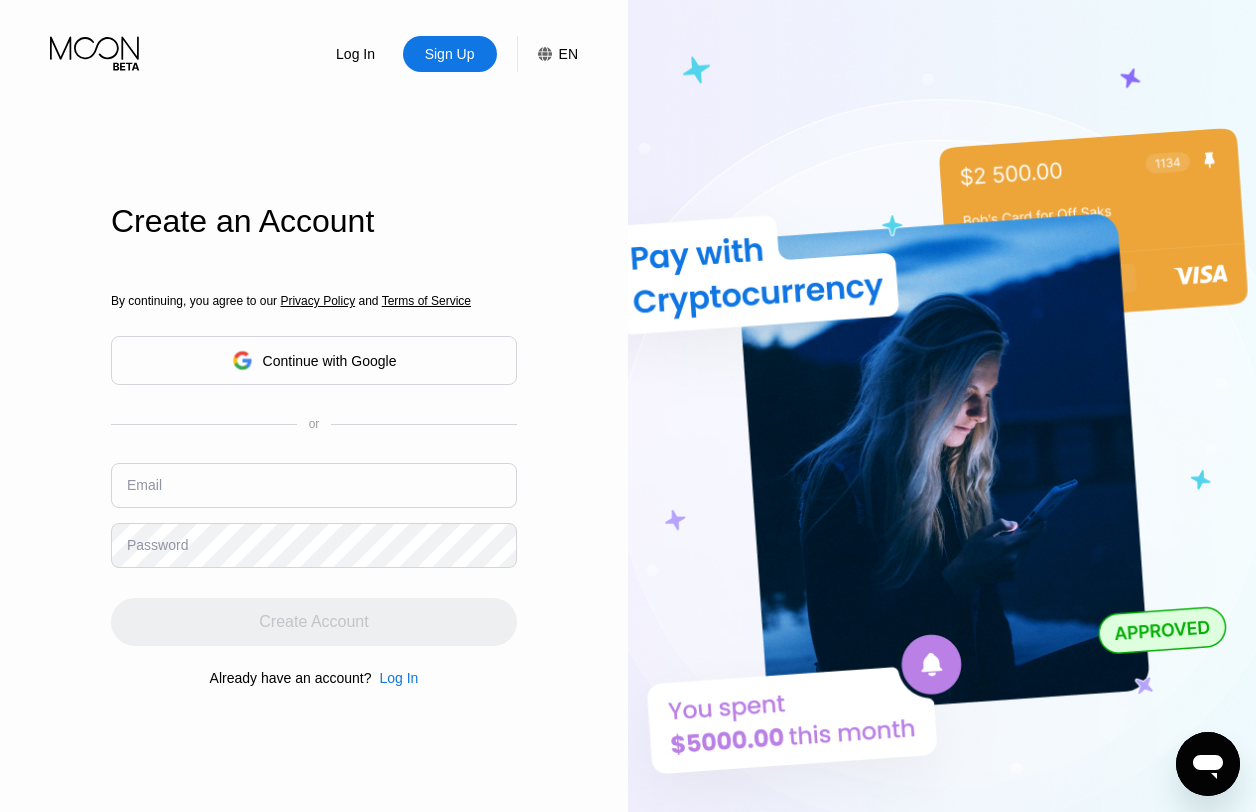click on "Continue with Google" at bounding box center (330, 361) 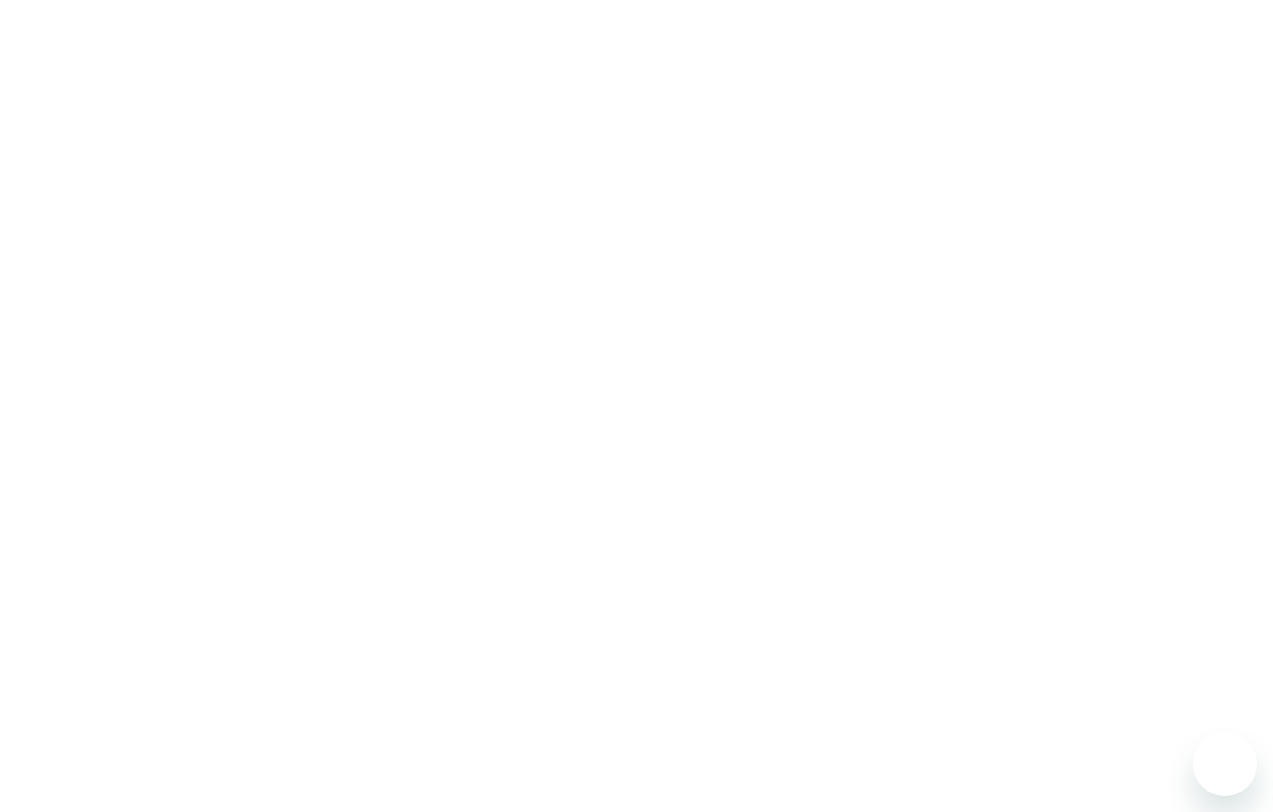 scroll, scrollTop: 0, scrollLeft: 0, axis: both 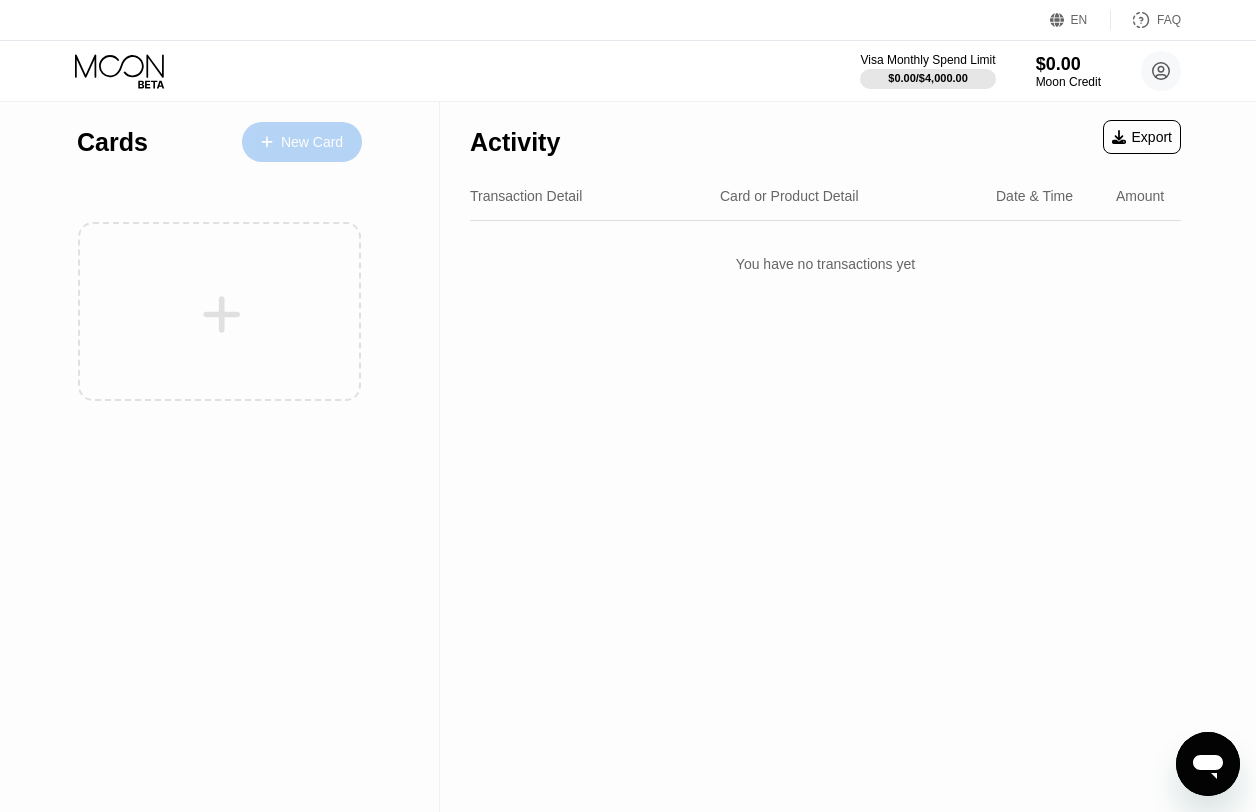 click on "New Card" at bounding box center [302, 142] 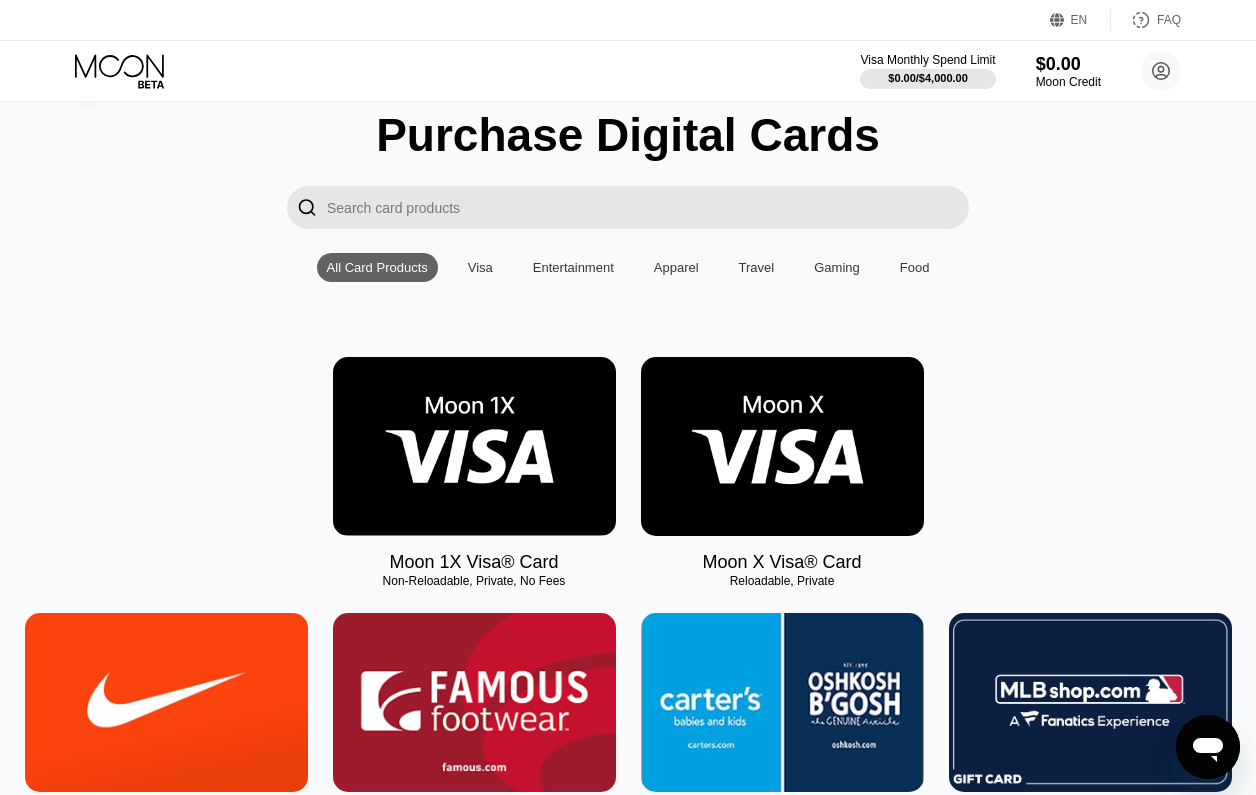 scroll, scrollTop: 100, scrollLeft: 0, axis: vertical 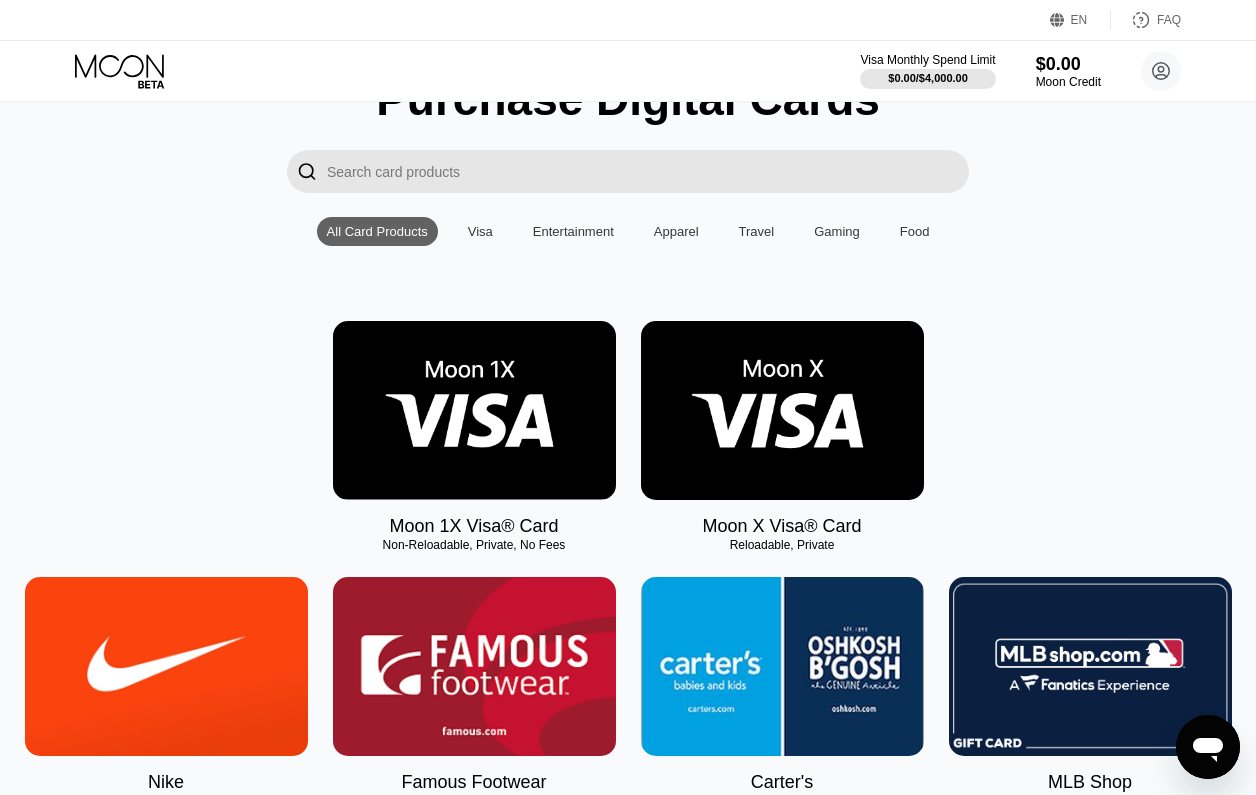 click on "Visa" at bounding box center (480, 231) 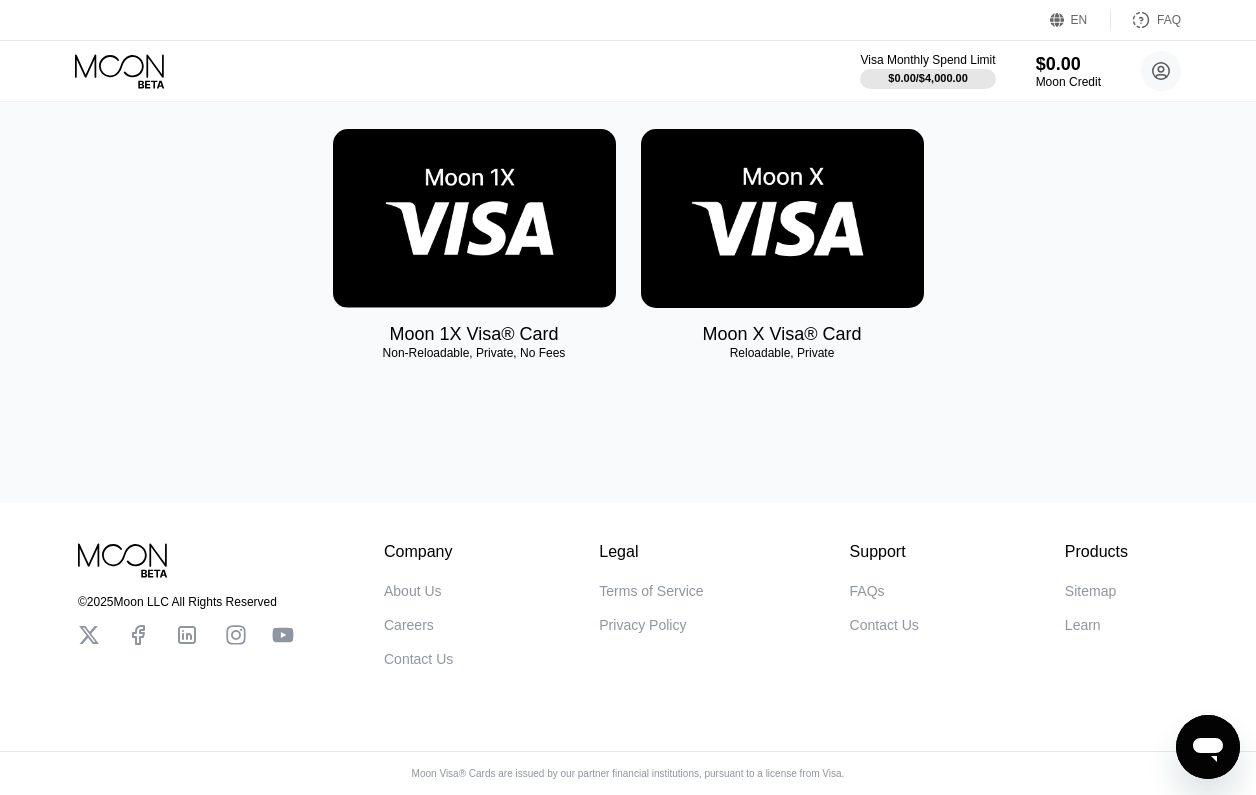 scroll, scrollTop: 307, scrollLeft: 0, axis: vertical 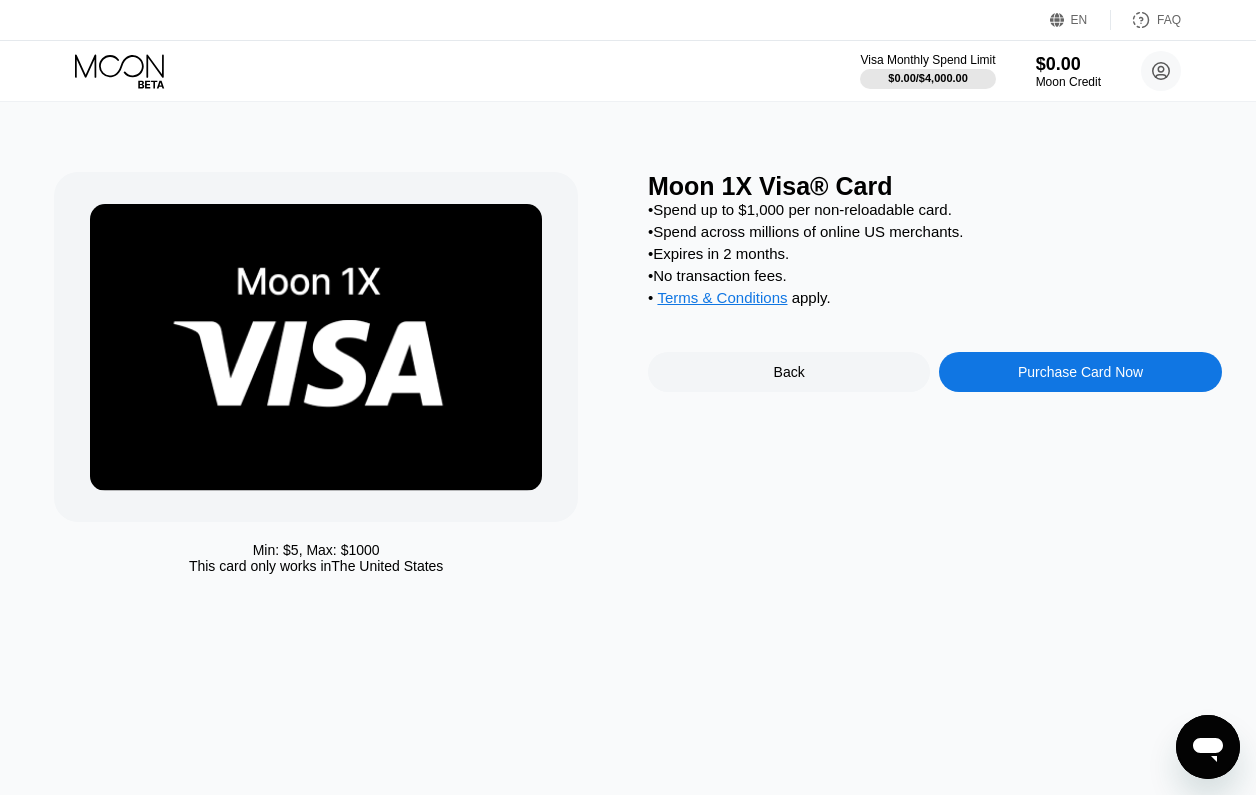 click on "Purchase Card Now" at bounding box center [1080, 372] 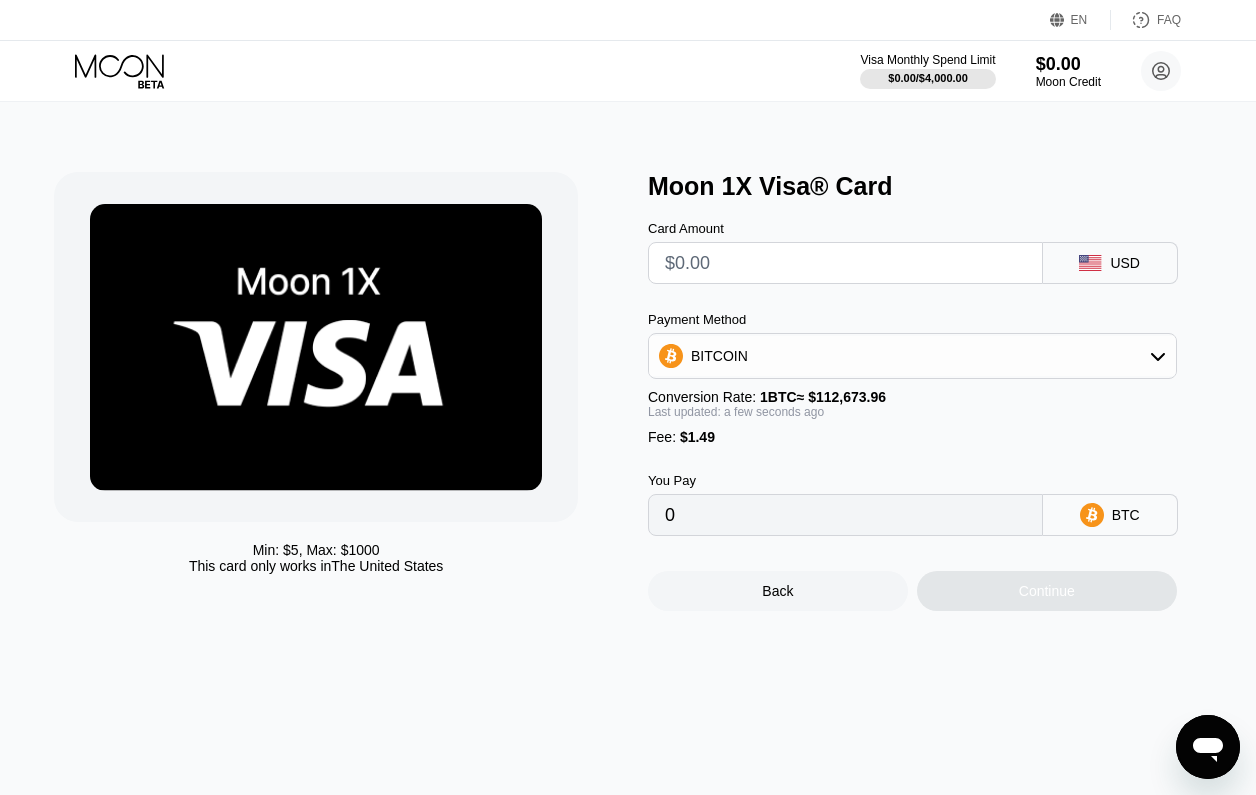 click at bounding box center (845, 263) 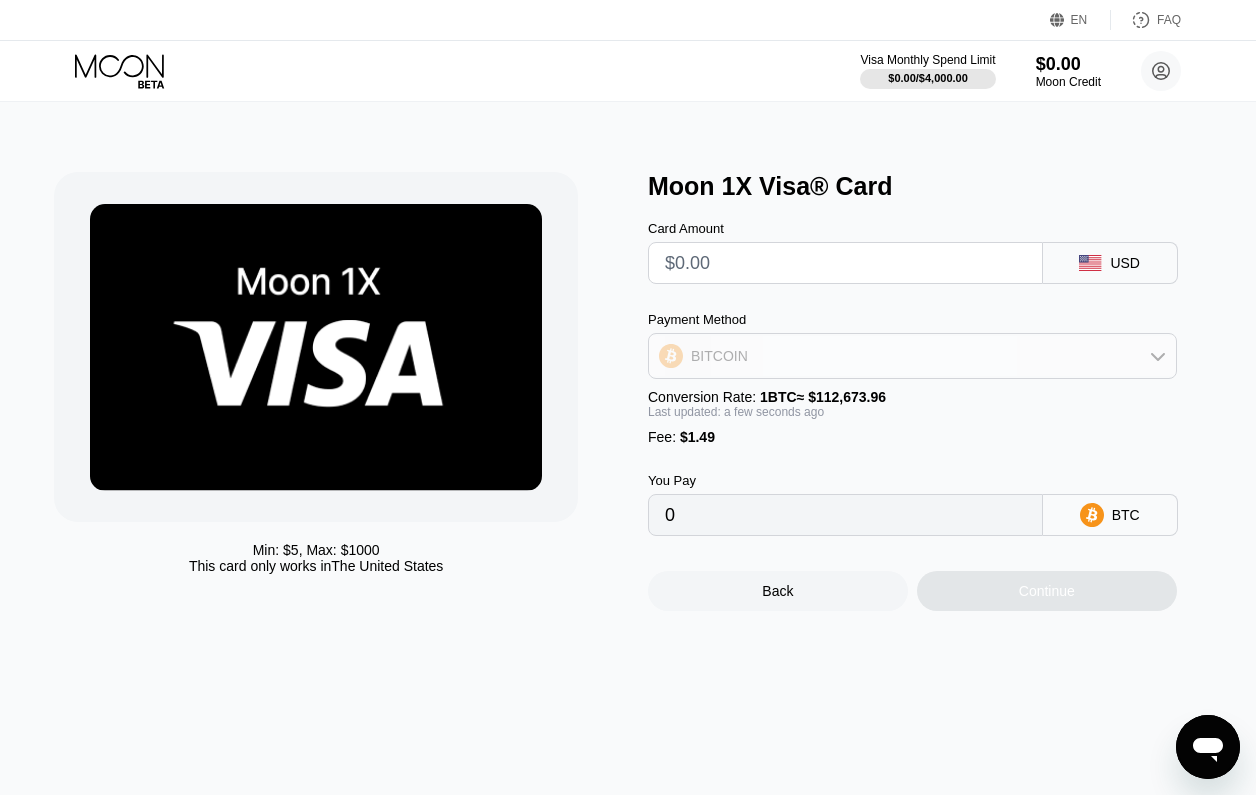 click on "BITCOIN" at bounding box center [912, 356] 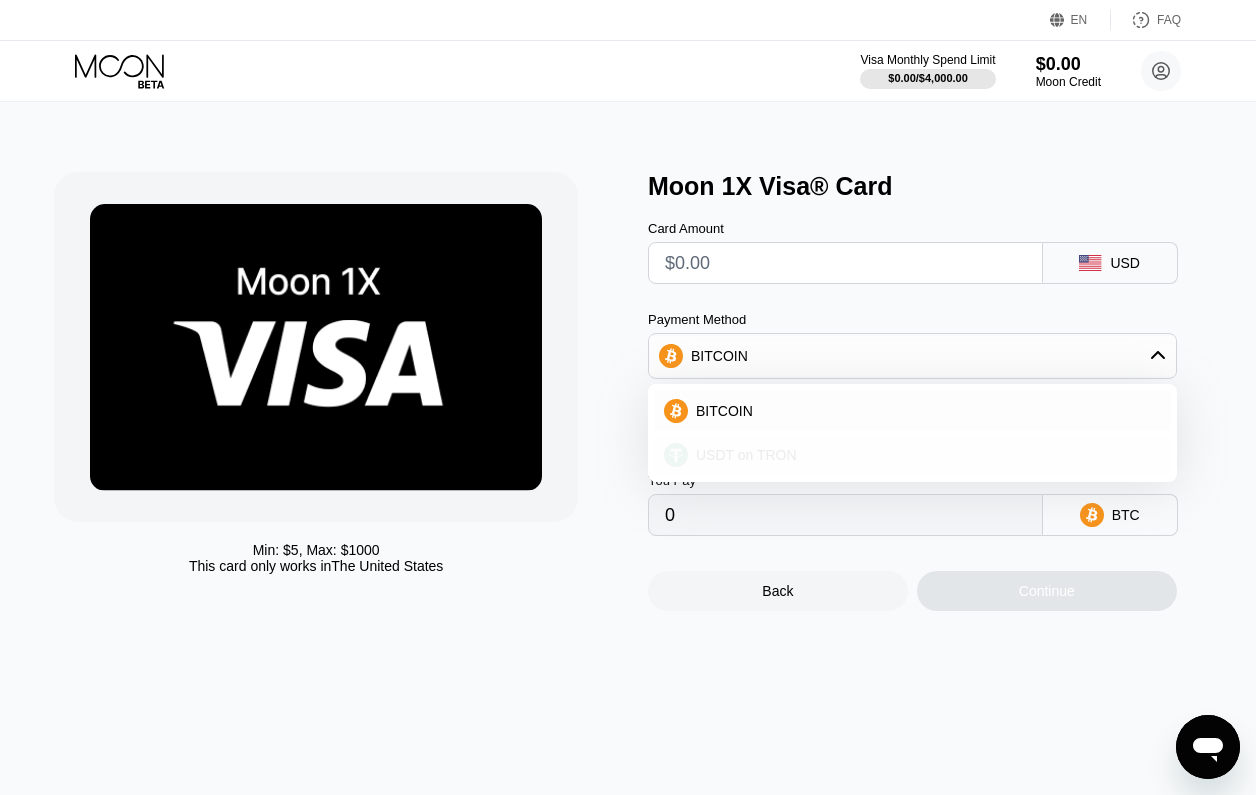 click on "USDT on TRON" at bounding box center (924, 455) 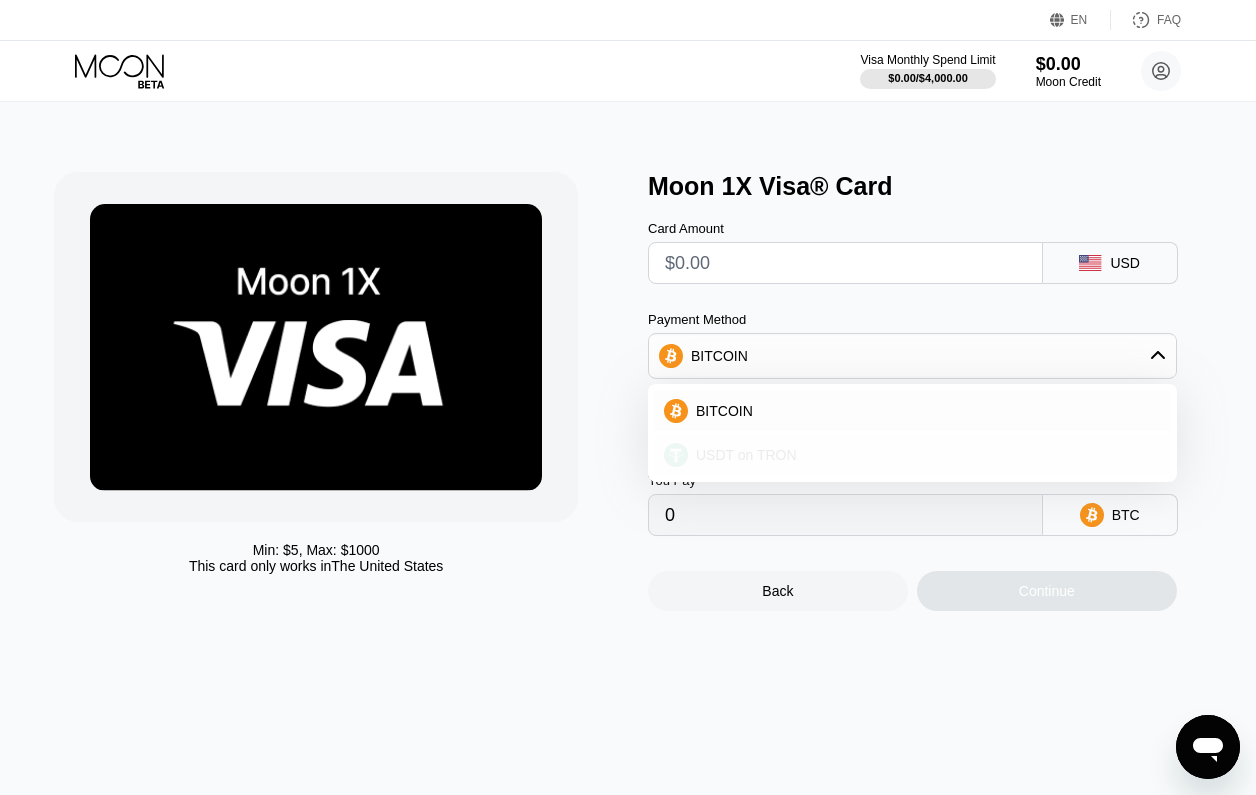 type on "0.00" 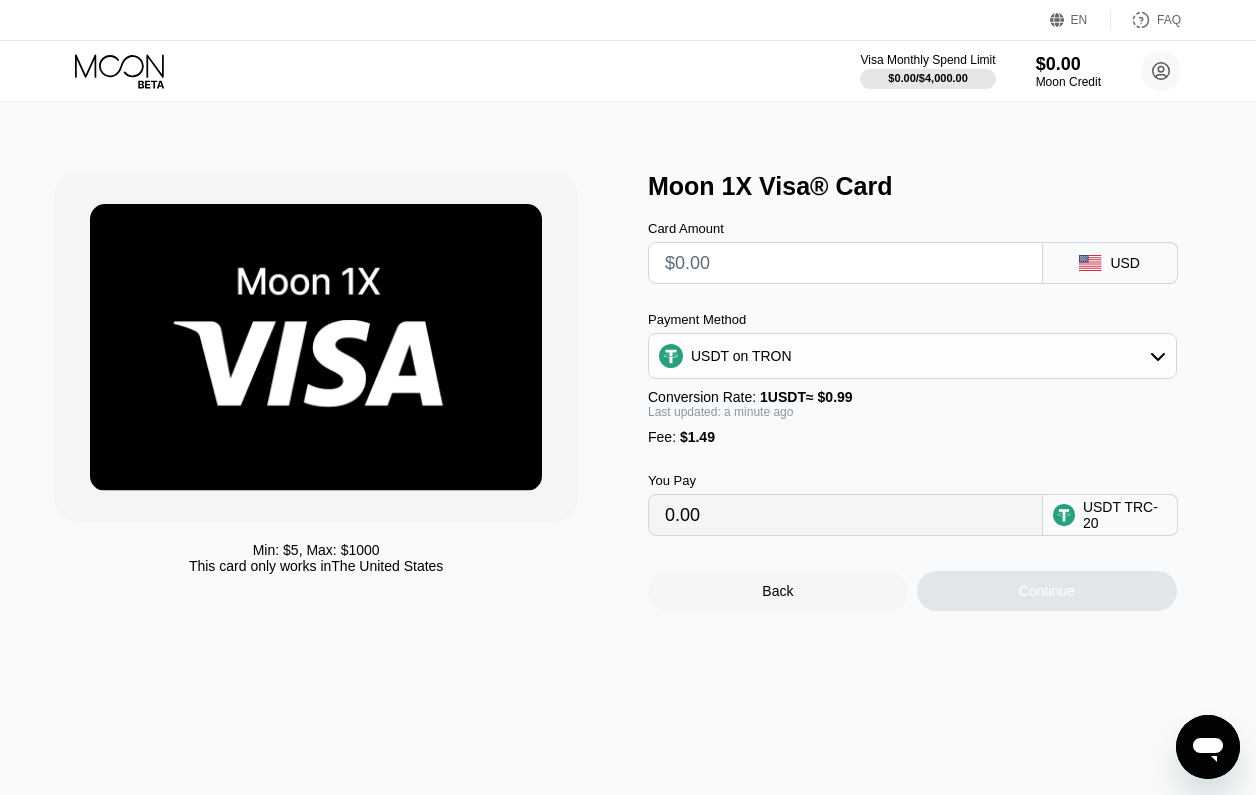 click at bounding box center (845, 263) 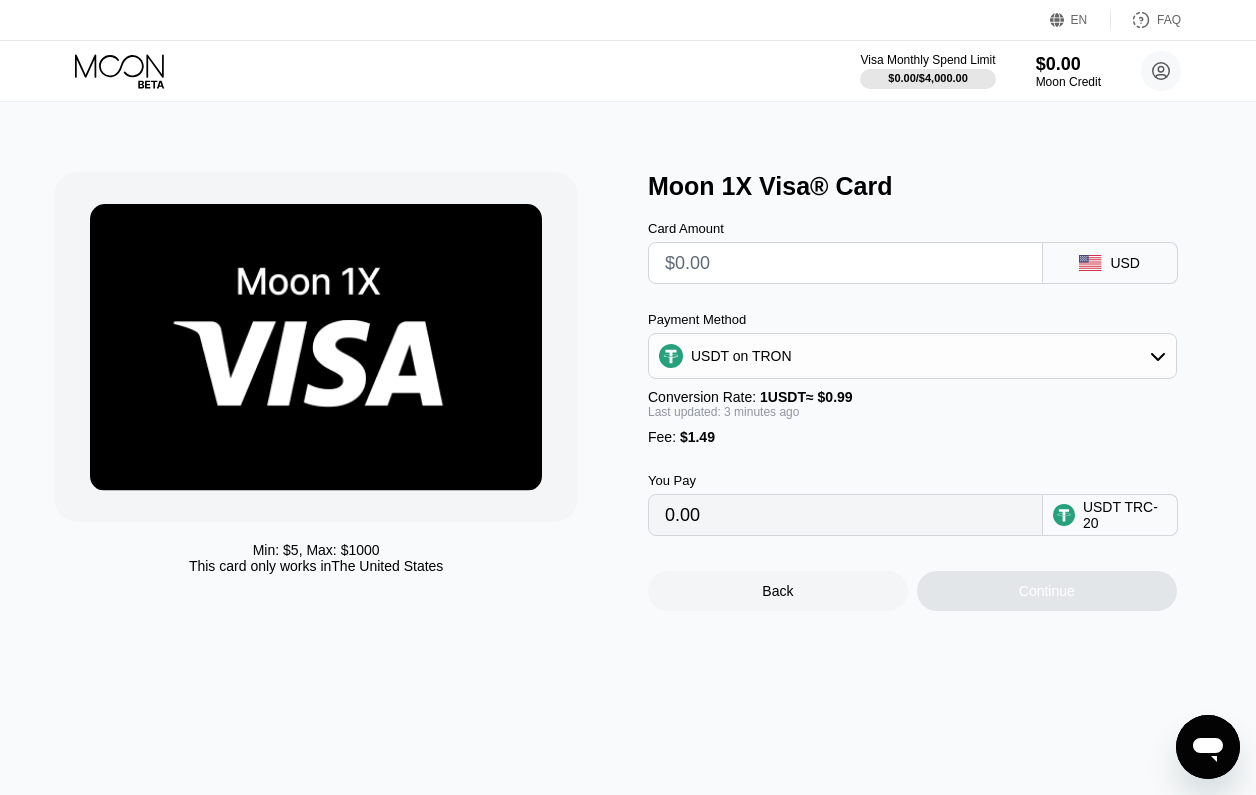 click at bounding box center (845, 263) 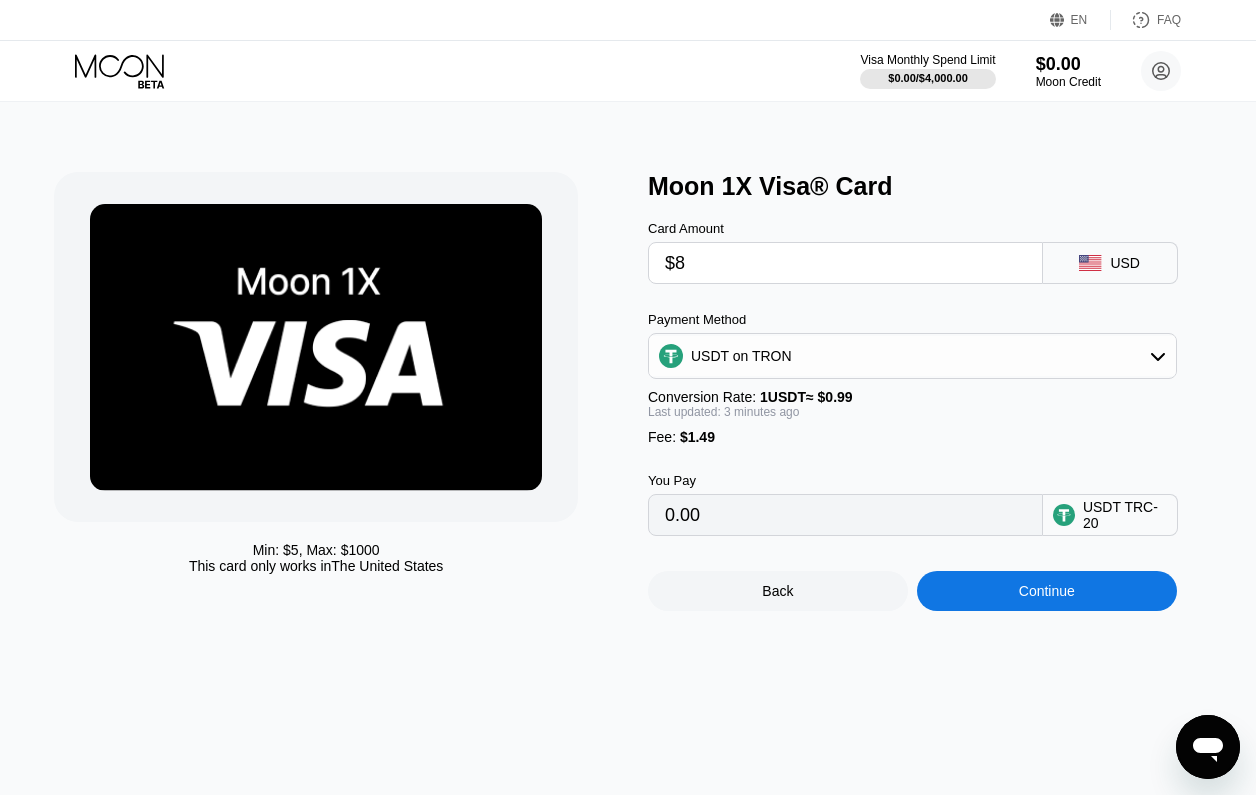 type on "9.59" 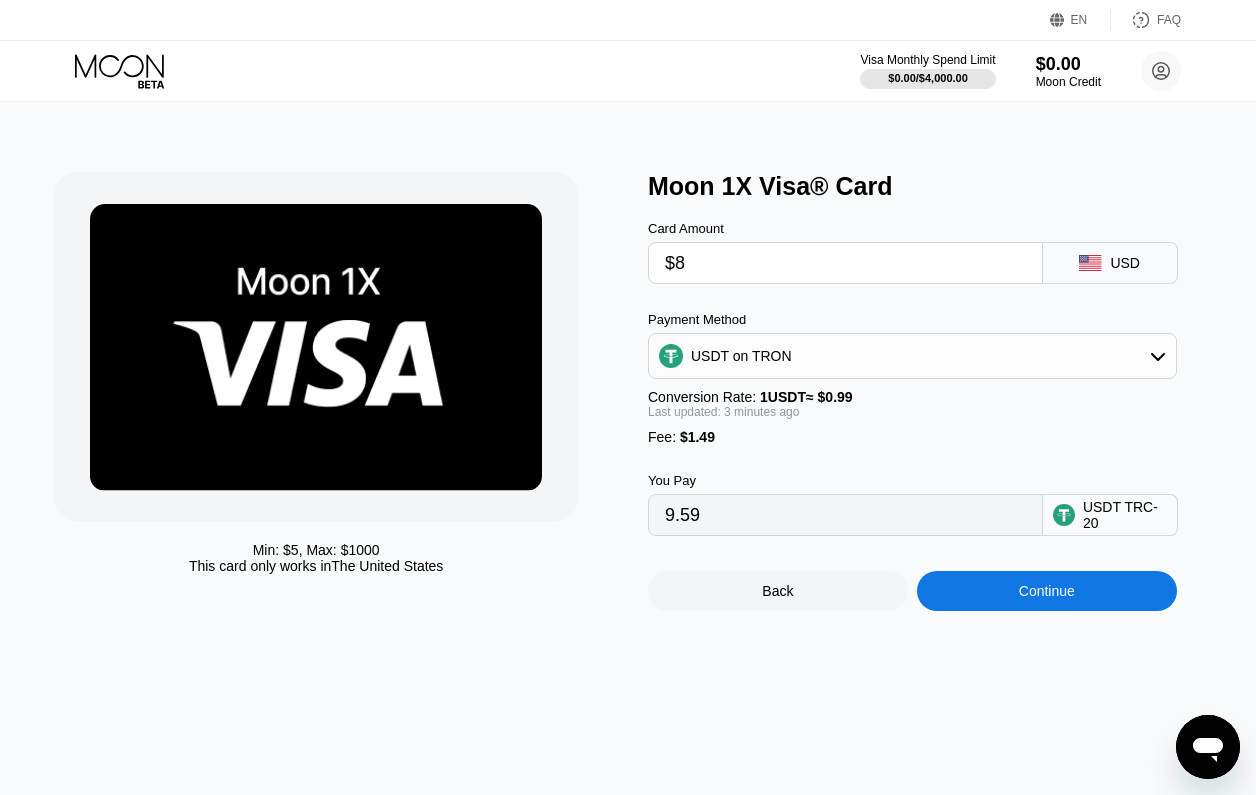 scroll, scrollTop: 0, scrollLeft: 0, axis: both 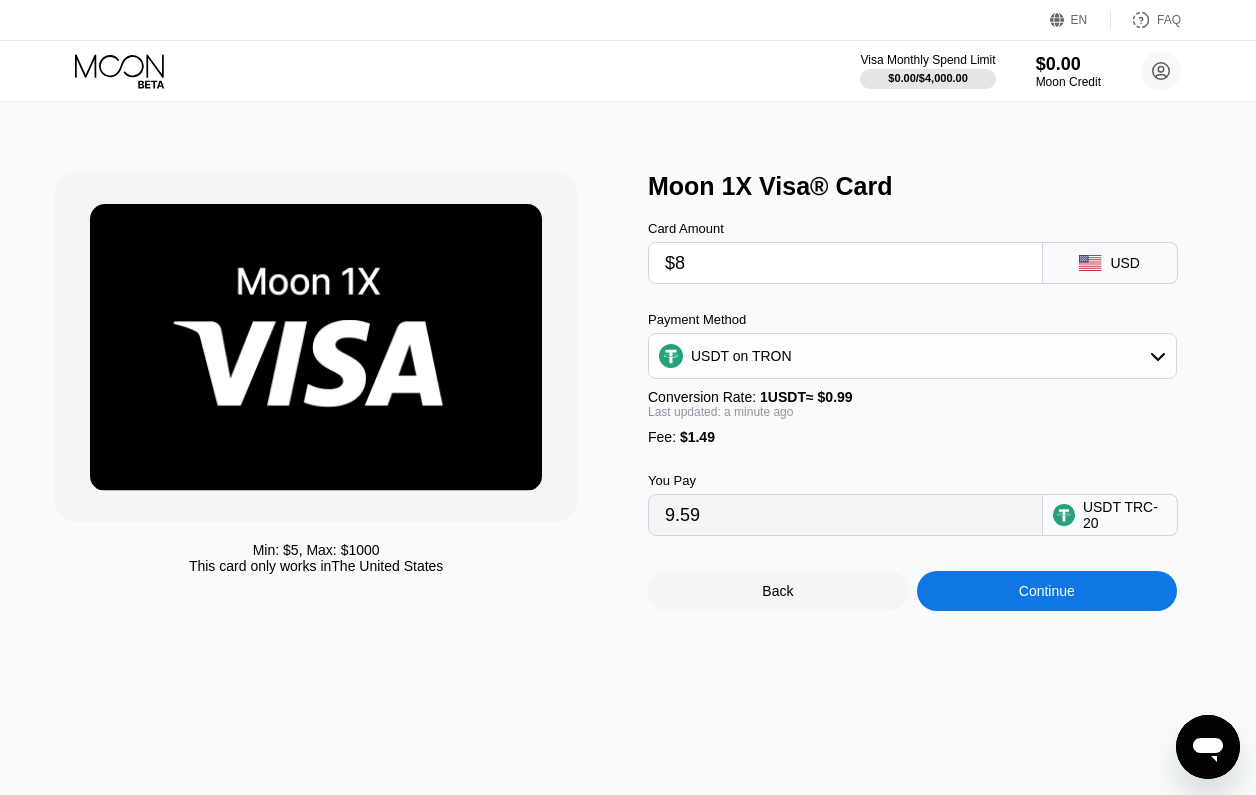click on "$8" at bounding box center (845, 263) 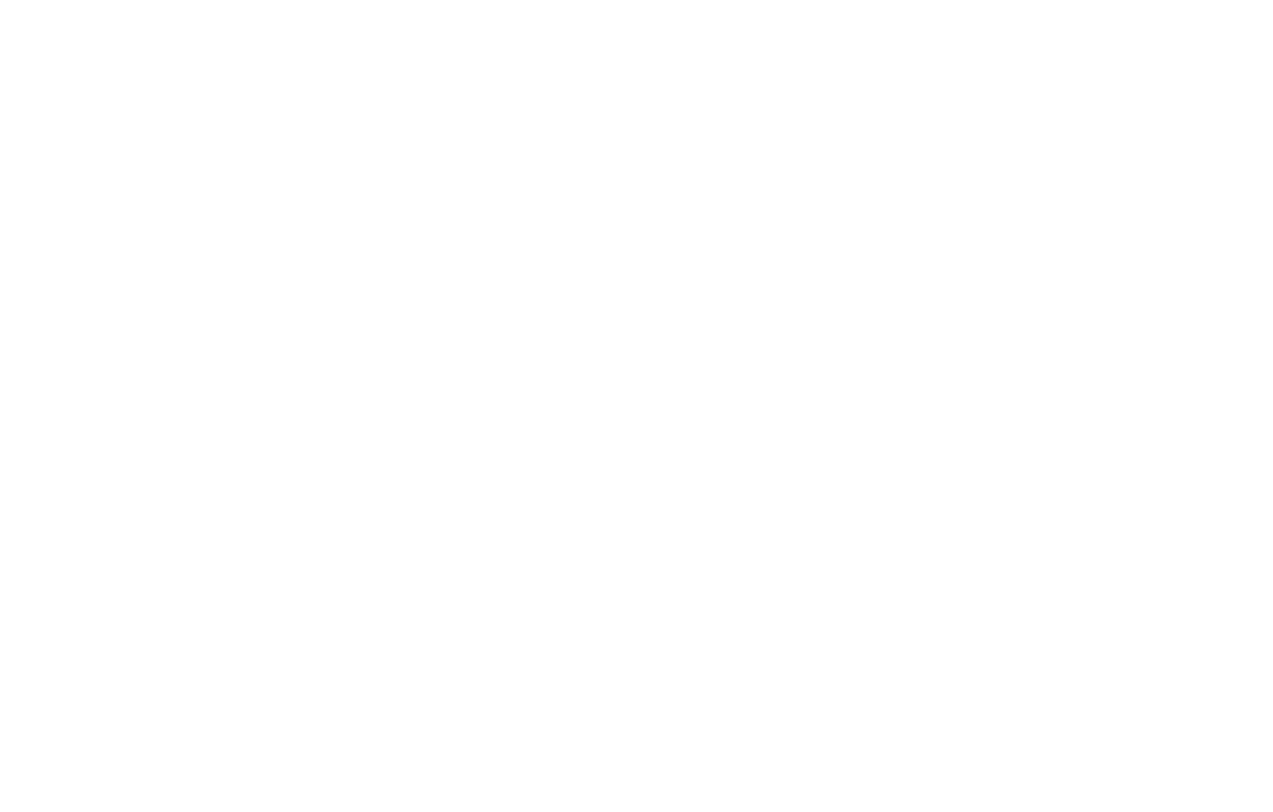 scroll, scrollTop: 0, scrollLeft: 0, axis: both 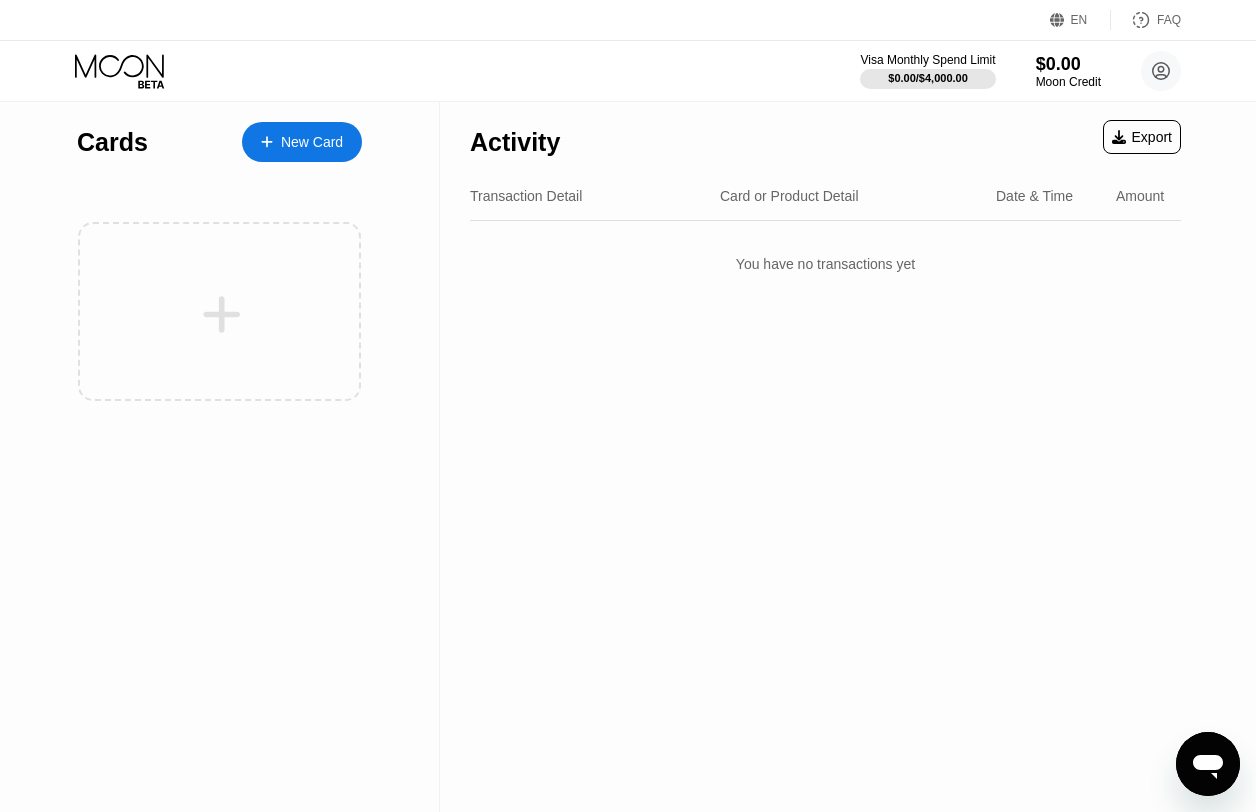 click on "New Card" at bounding box center [302, 142] 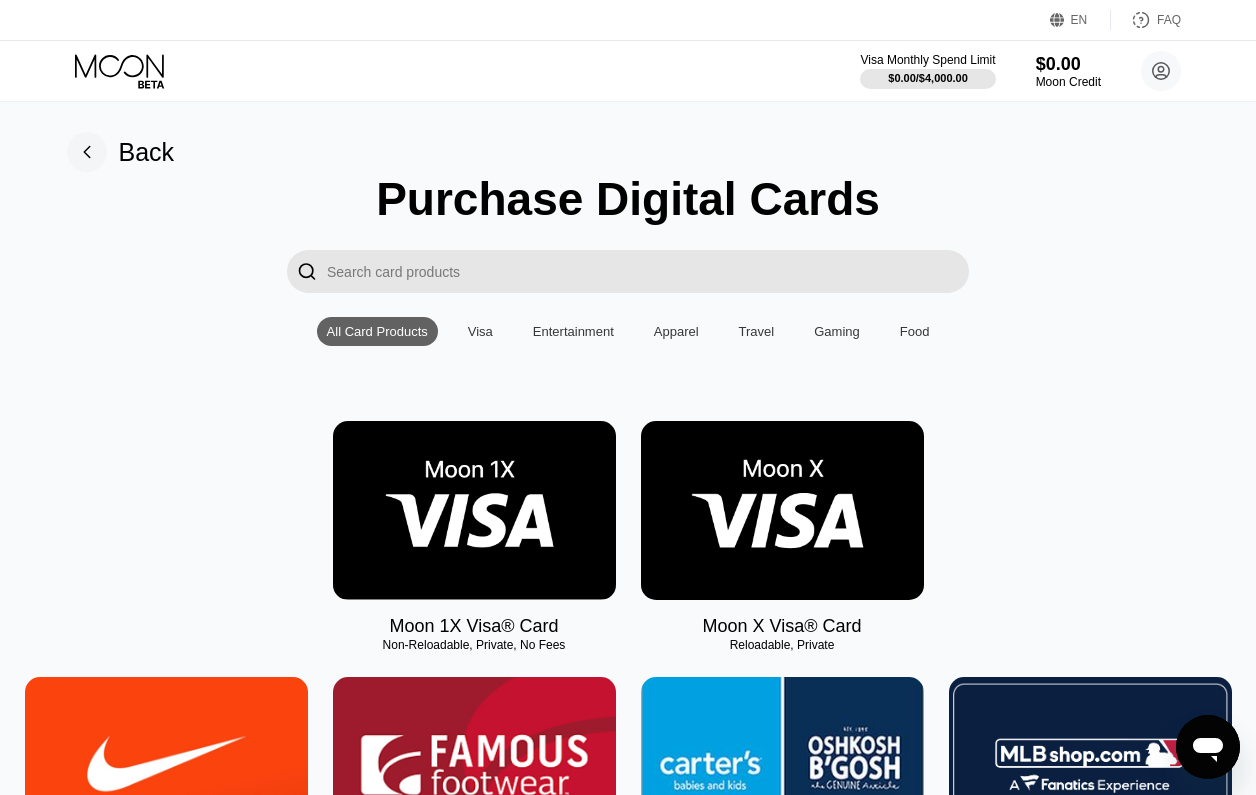 click at bounding box center (474, 510) 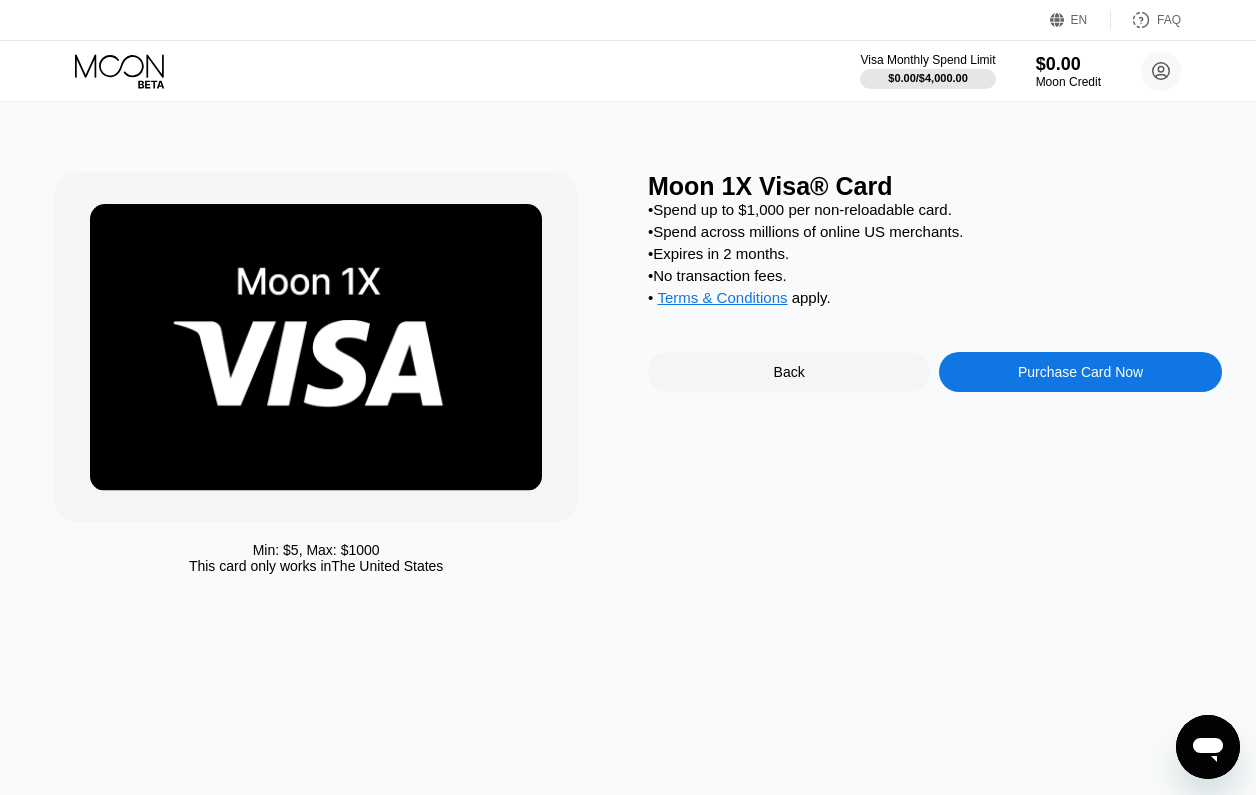 click on "Purchase Card Now" at bounding box center [1080, 372] 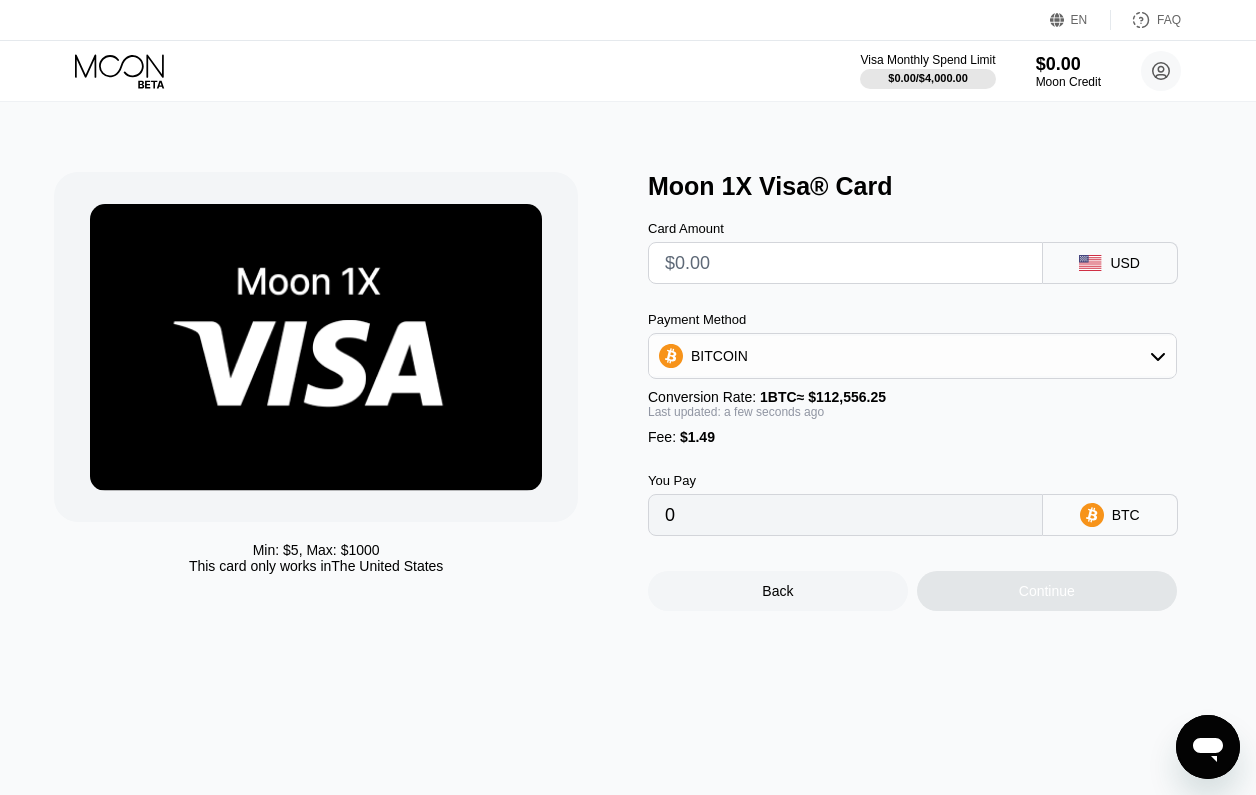 click at bounding box center [845, 263] 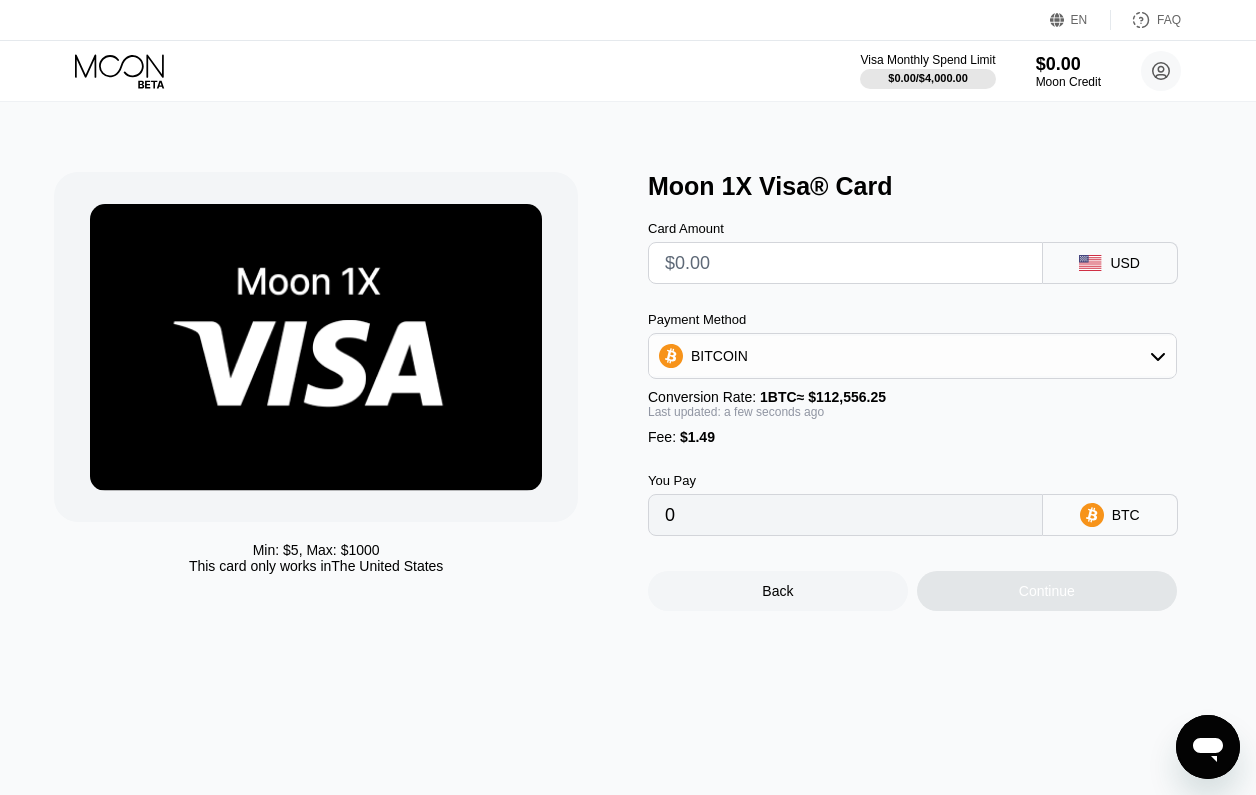 type on "$7" 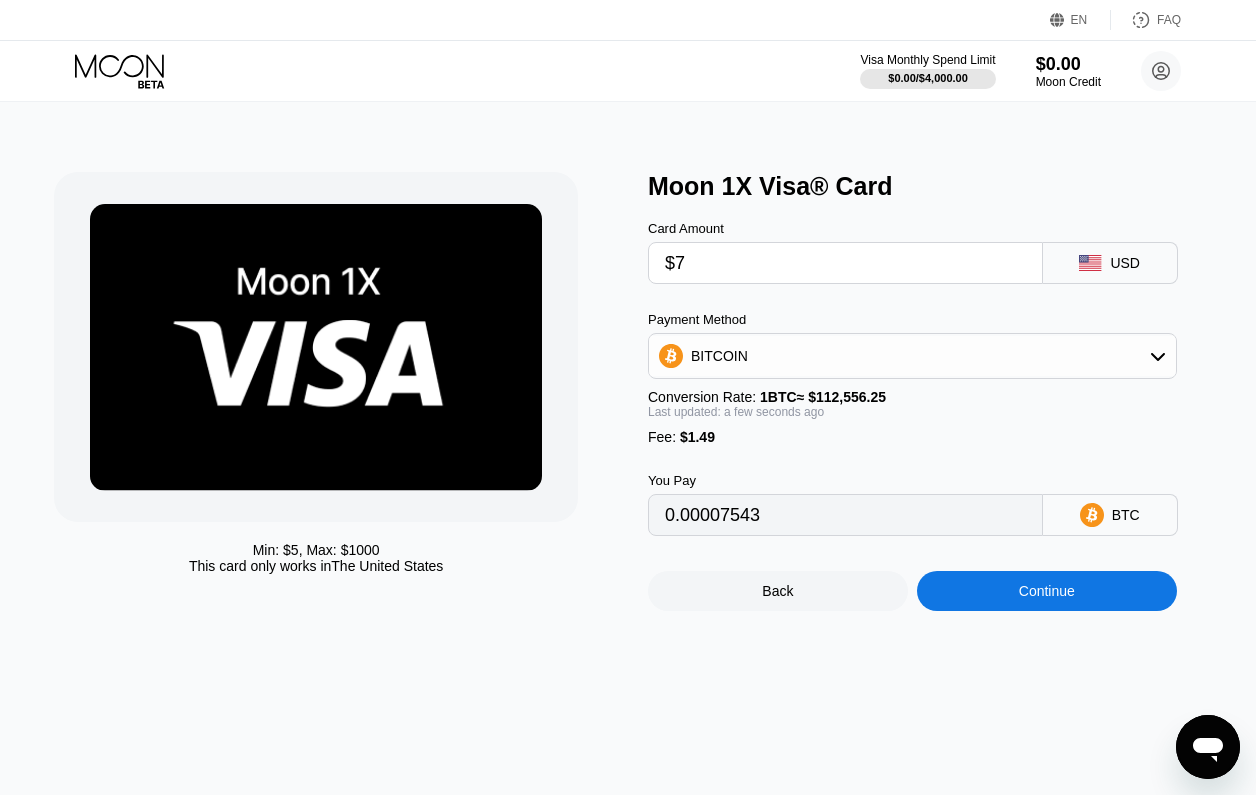 type on "0.00007543" 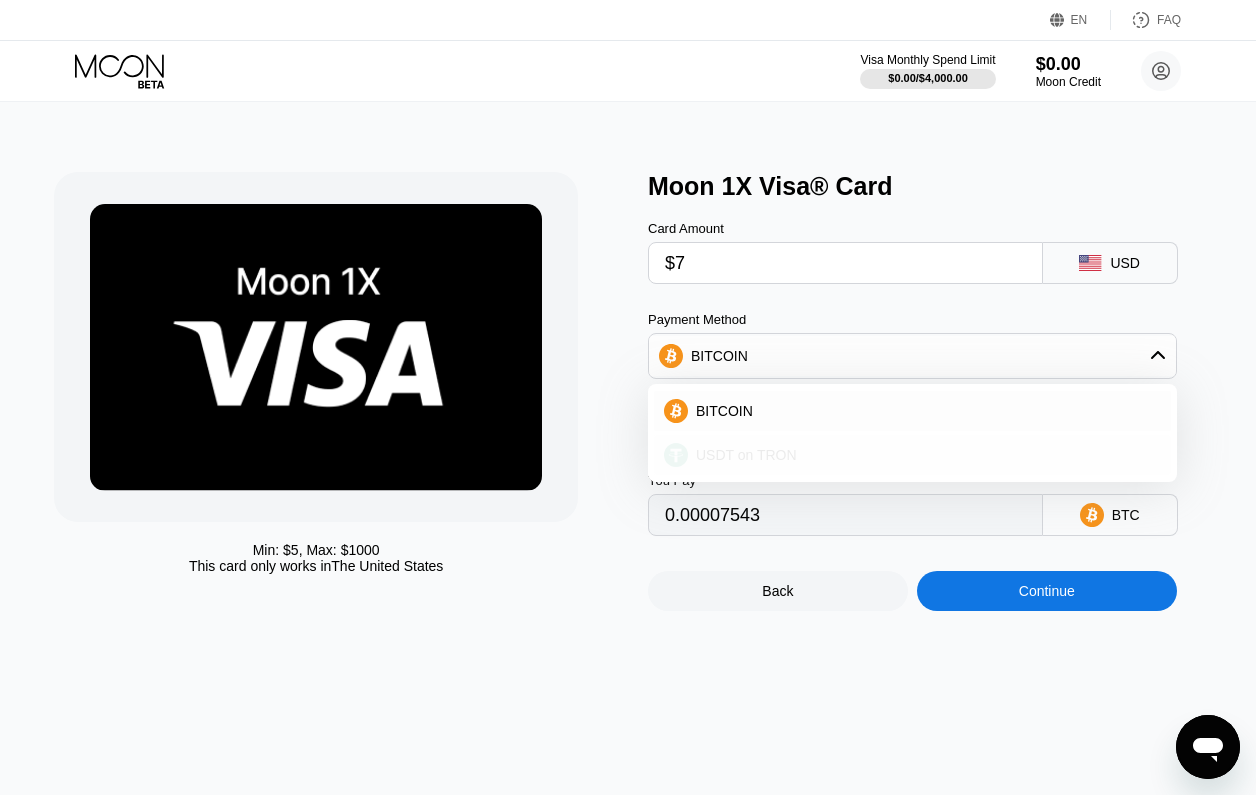 click on "USDT on TRON" at bounding box center (924, 455) 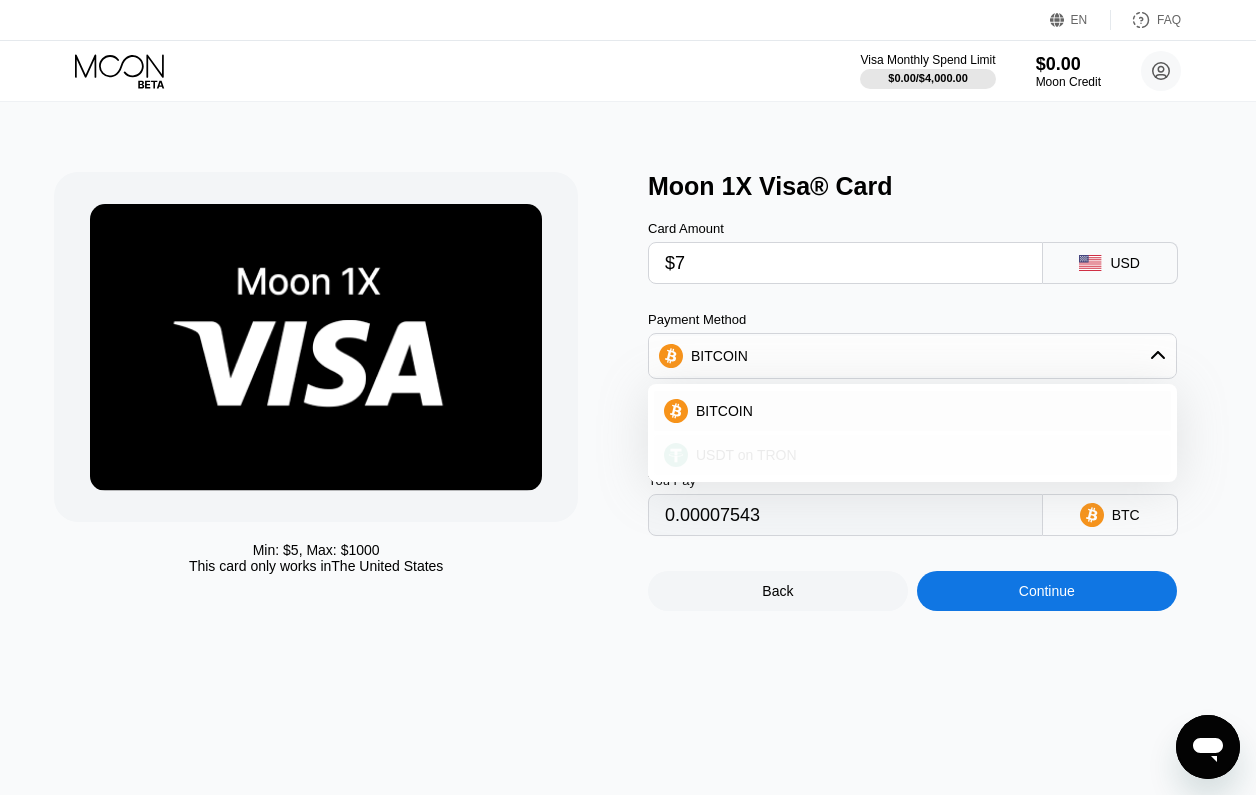 type on "8.58" 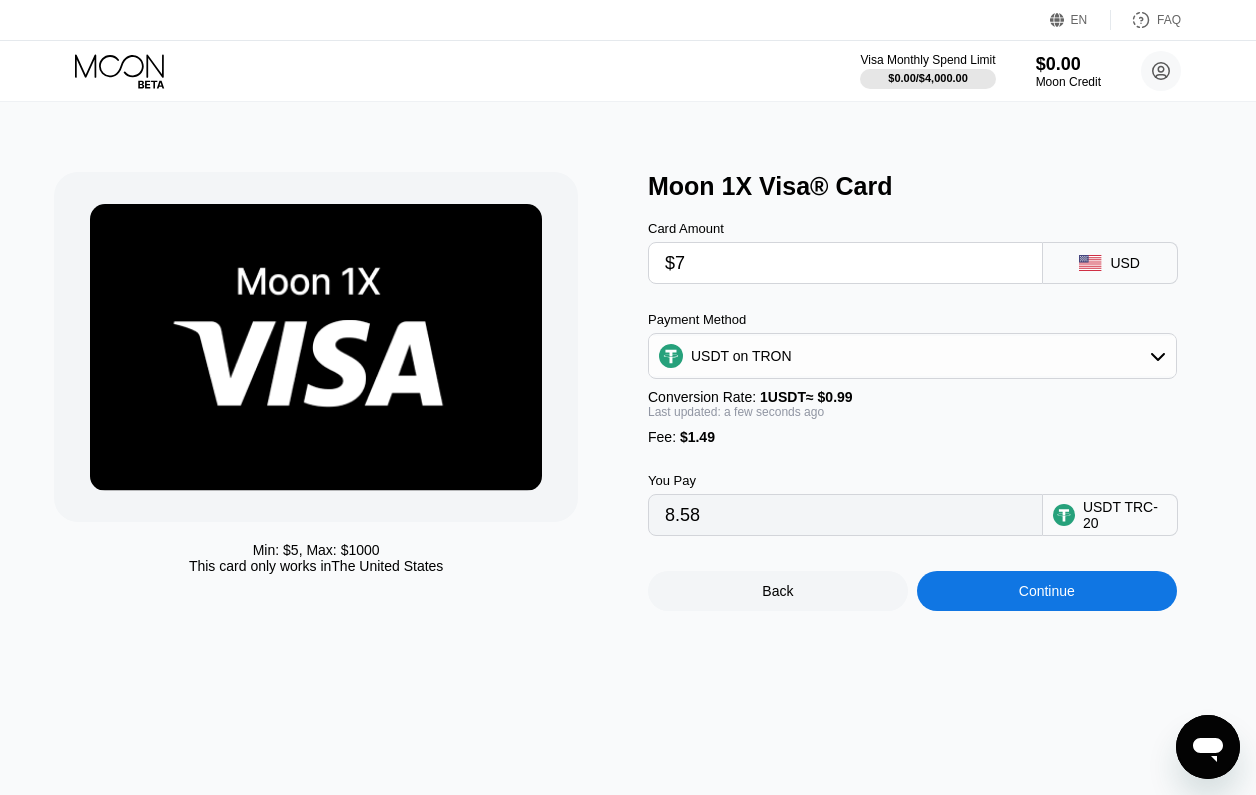 click on "Continue" at bounding box center (1047, 591) 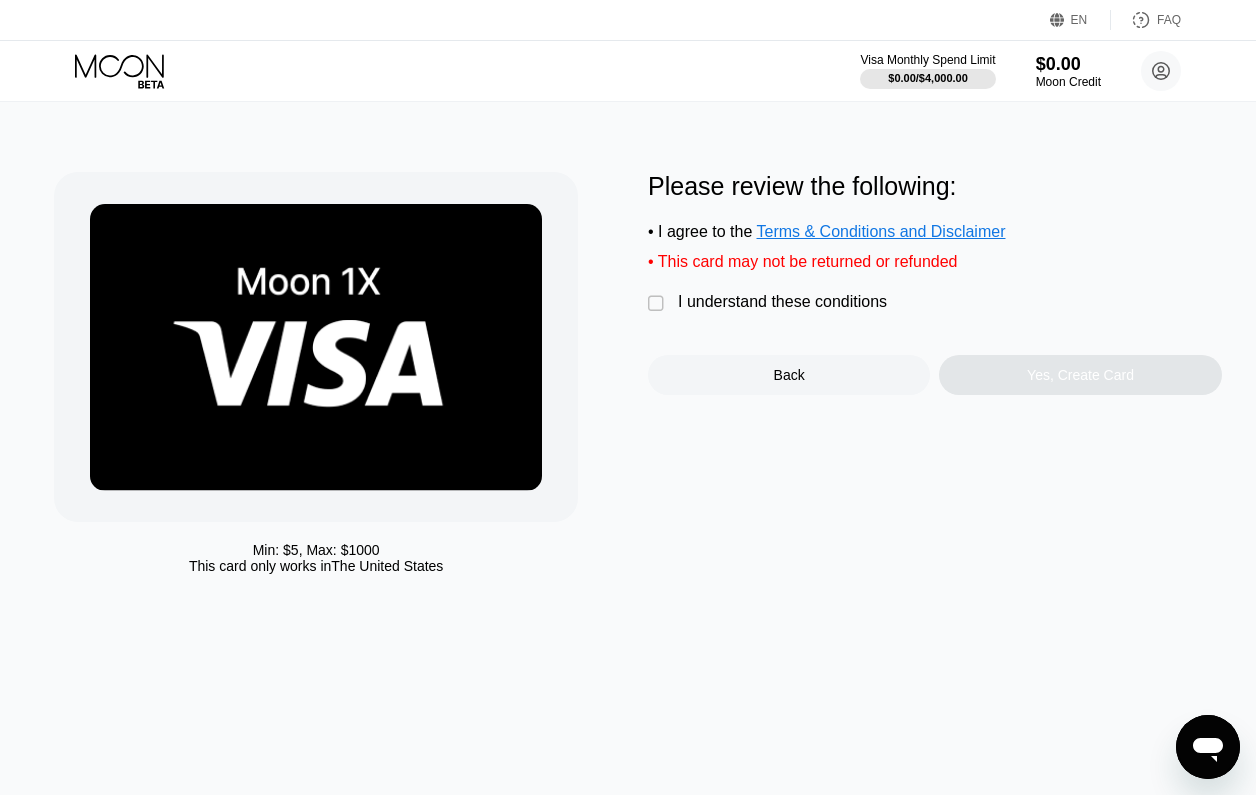 click on "" at bounding box center (658, 304) 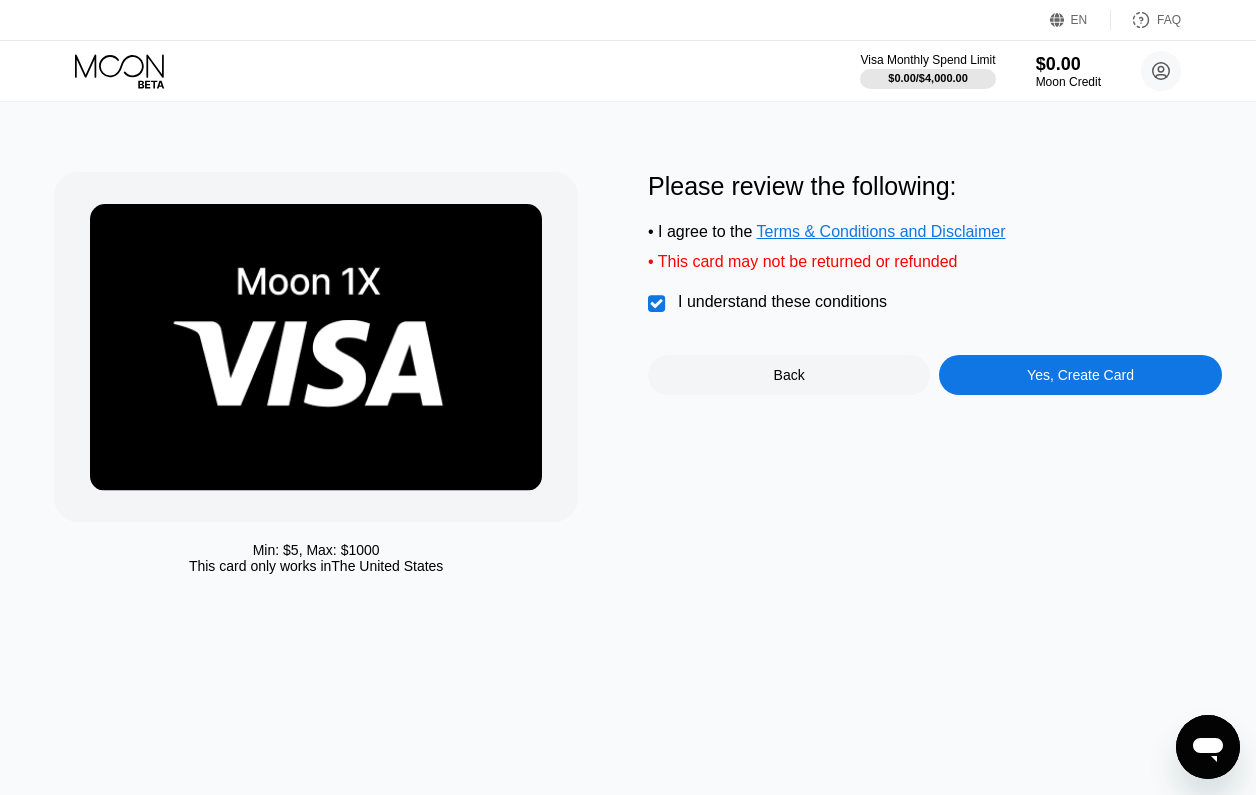 scroll, scrollTop: 0, scrollLeft: 0, axis: both 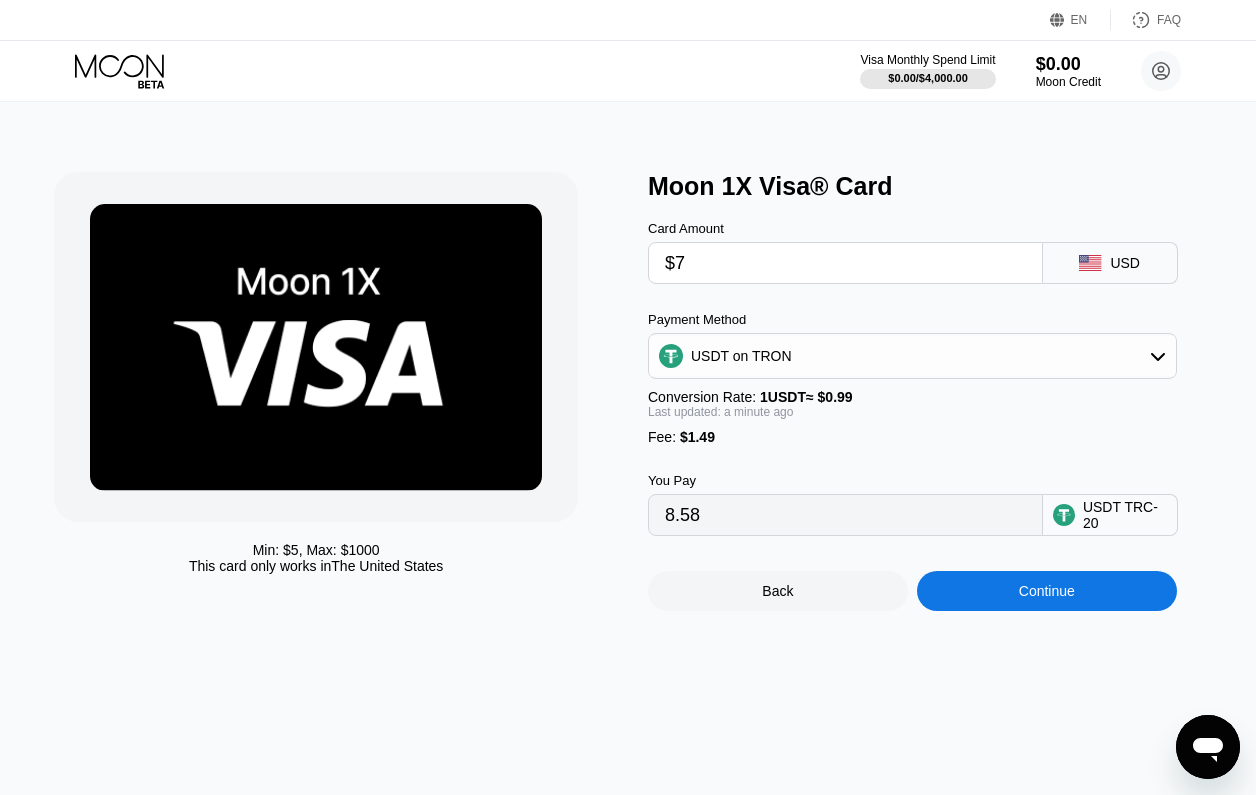 click on "$7" at bounding box center [845, 263] 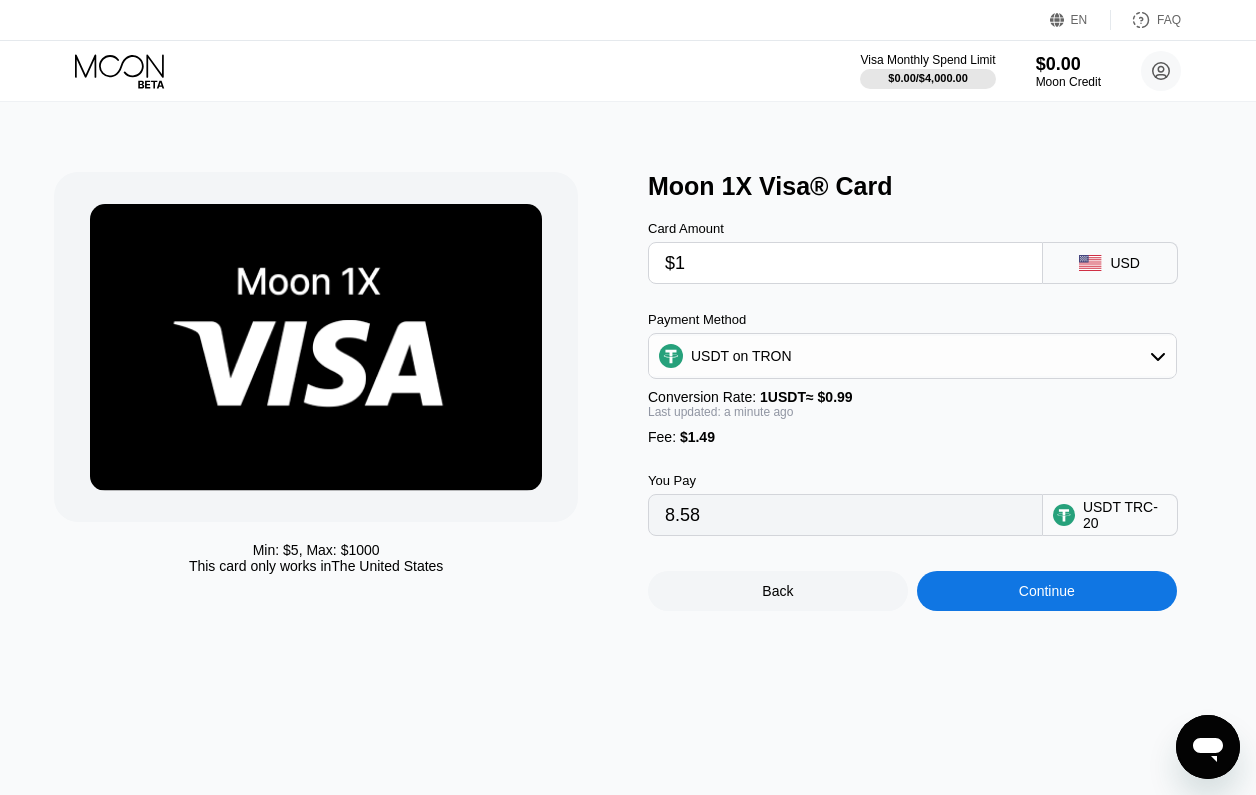 type on "$10" 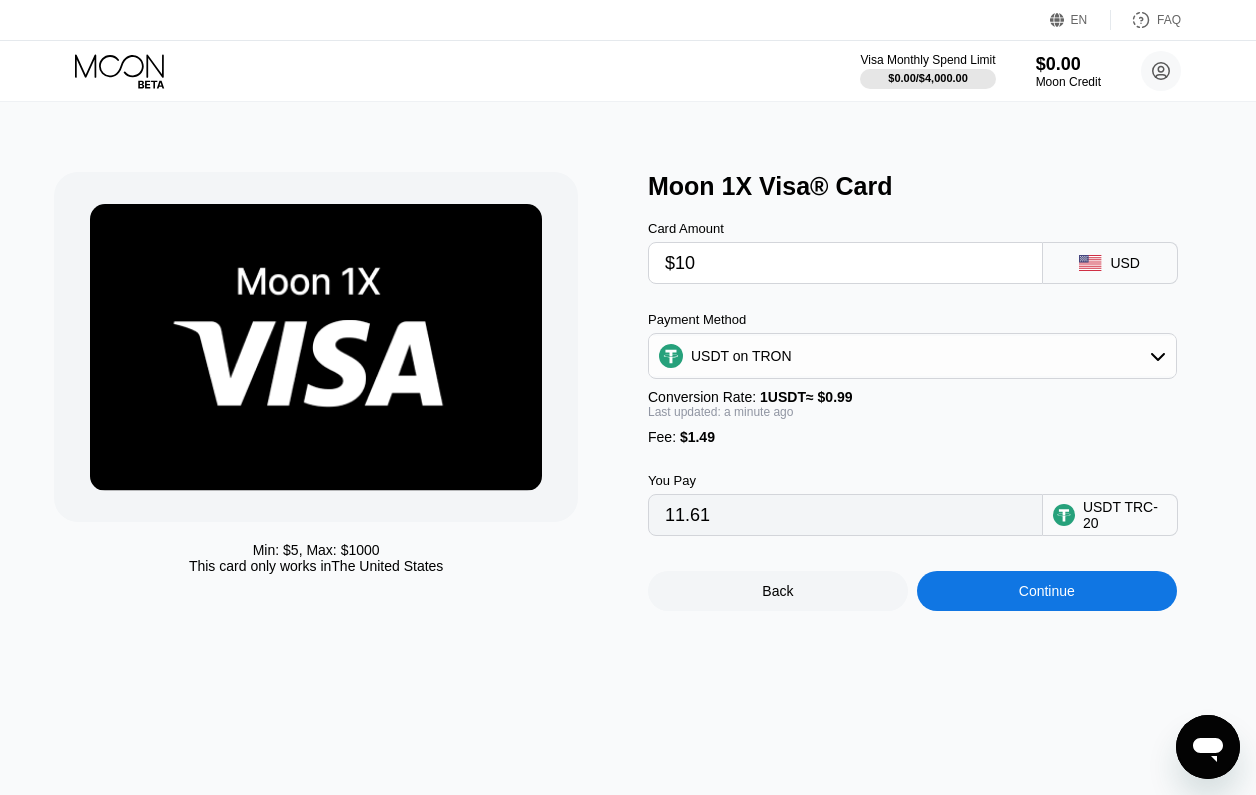 type on "11.61" 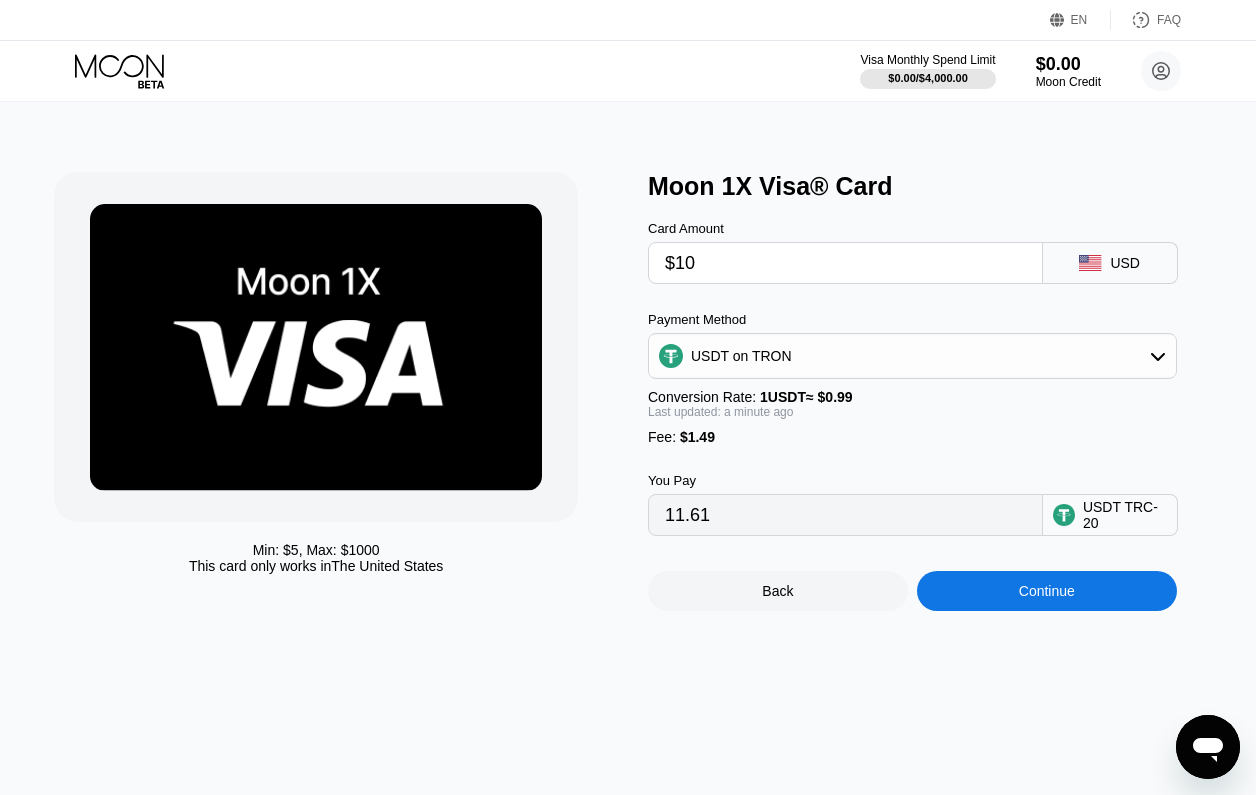 type on "$10" 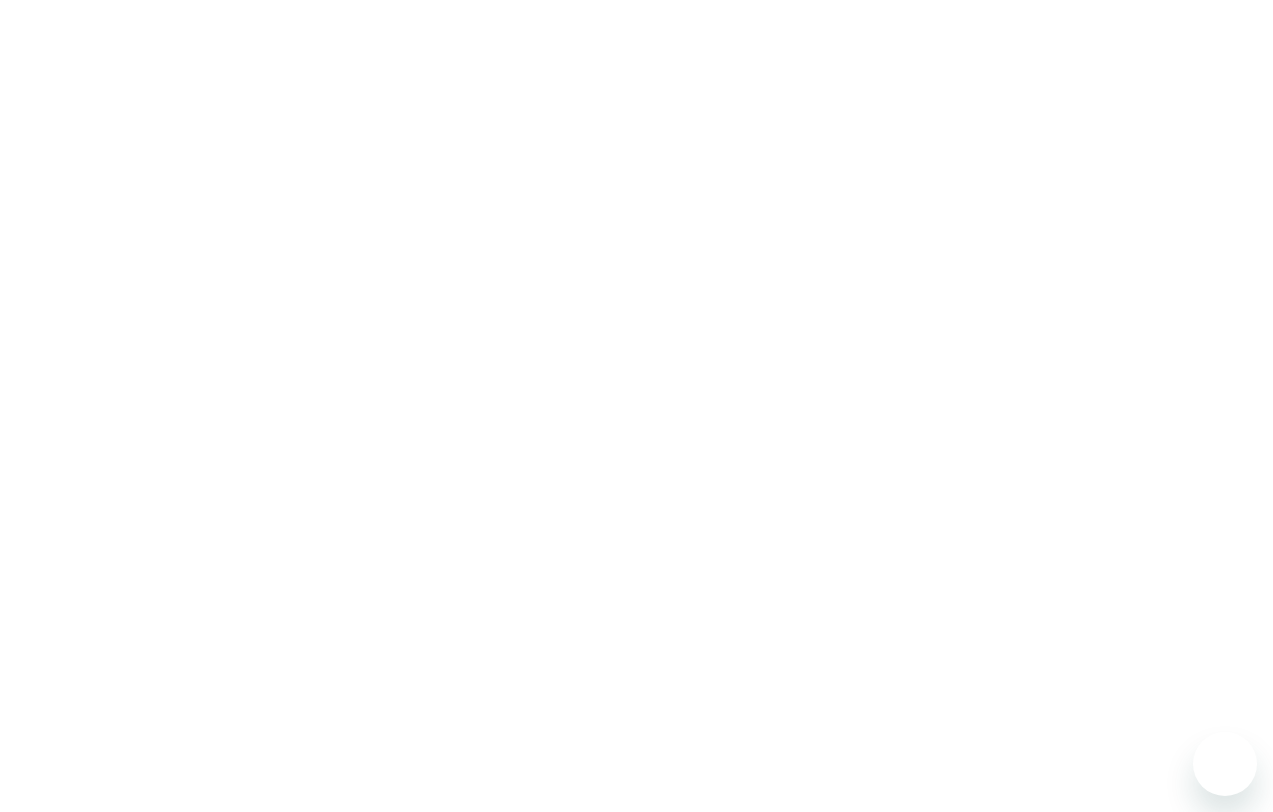 scroll, scrollTop: 0, scrollLeft: 0, axis: both 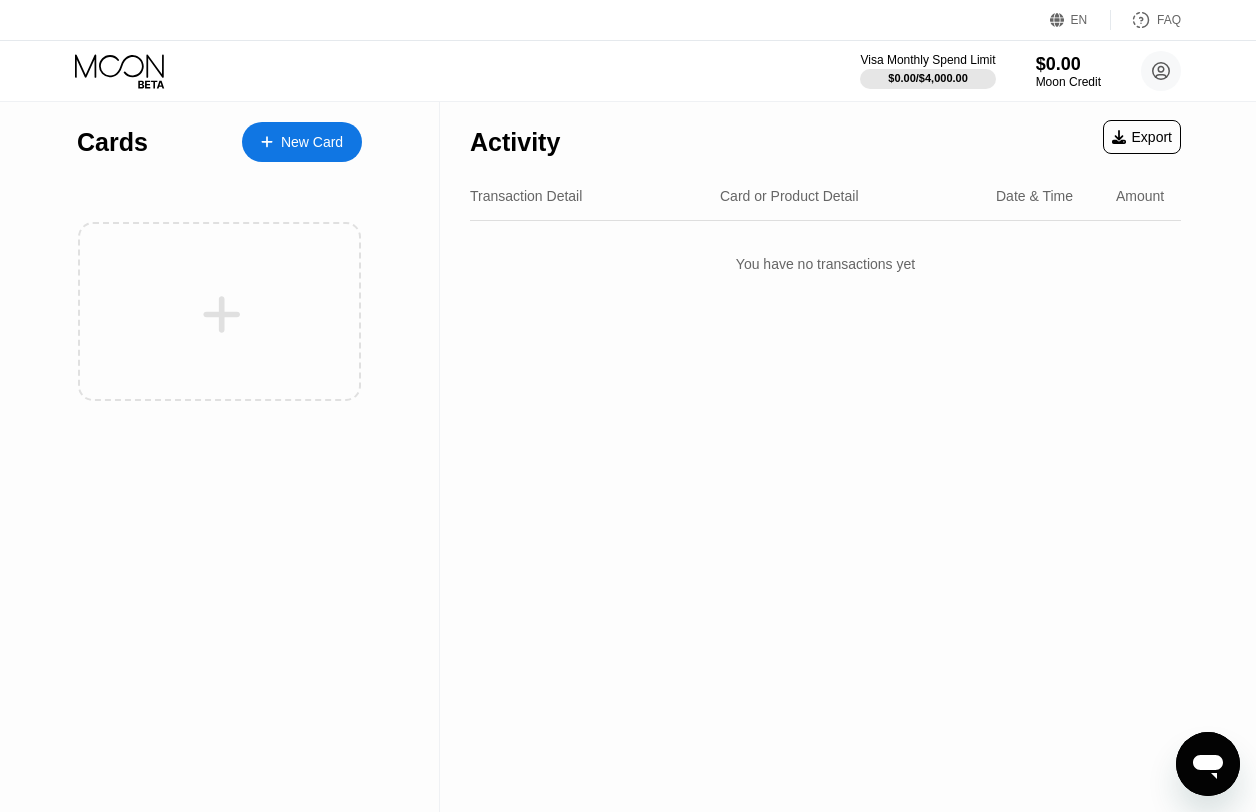 click on "New Card" at bounding box center (302, 142) 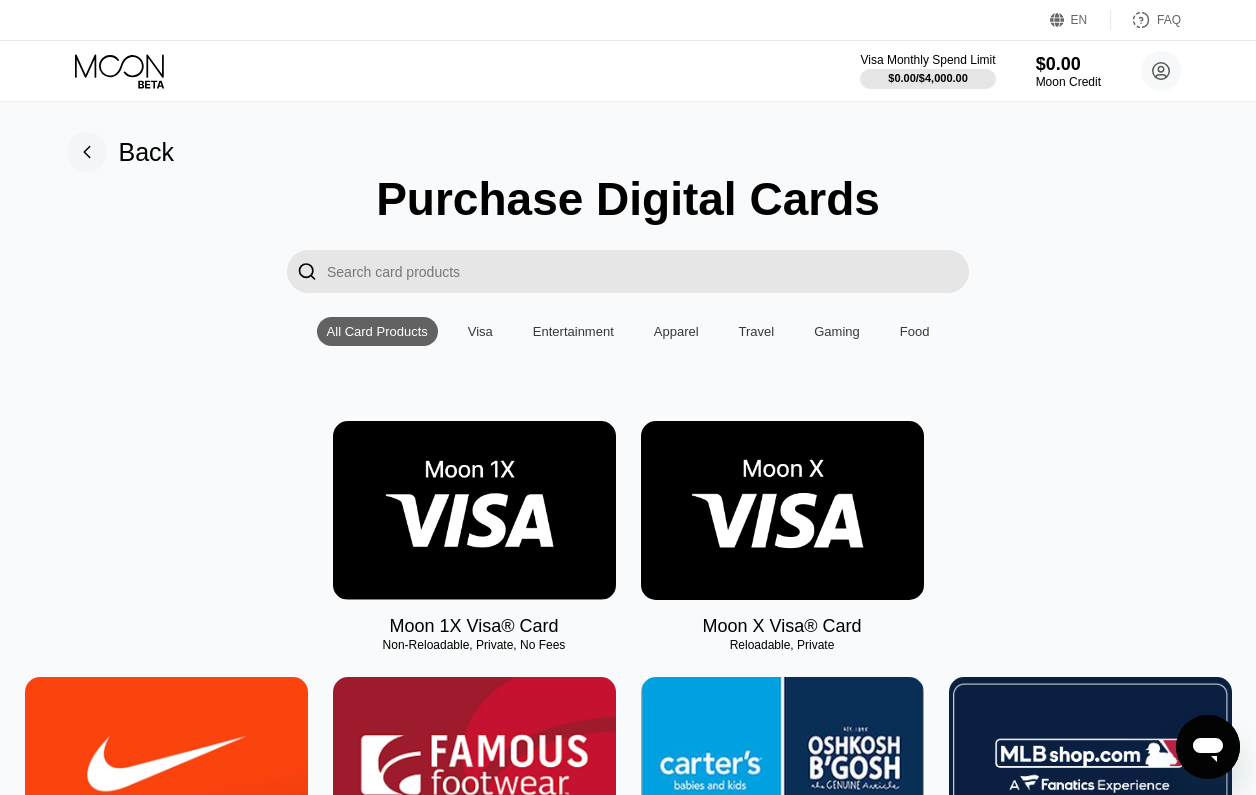 click at bounding box center [474, 510] 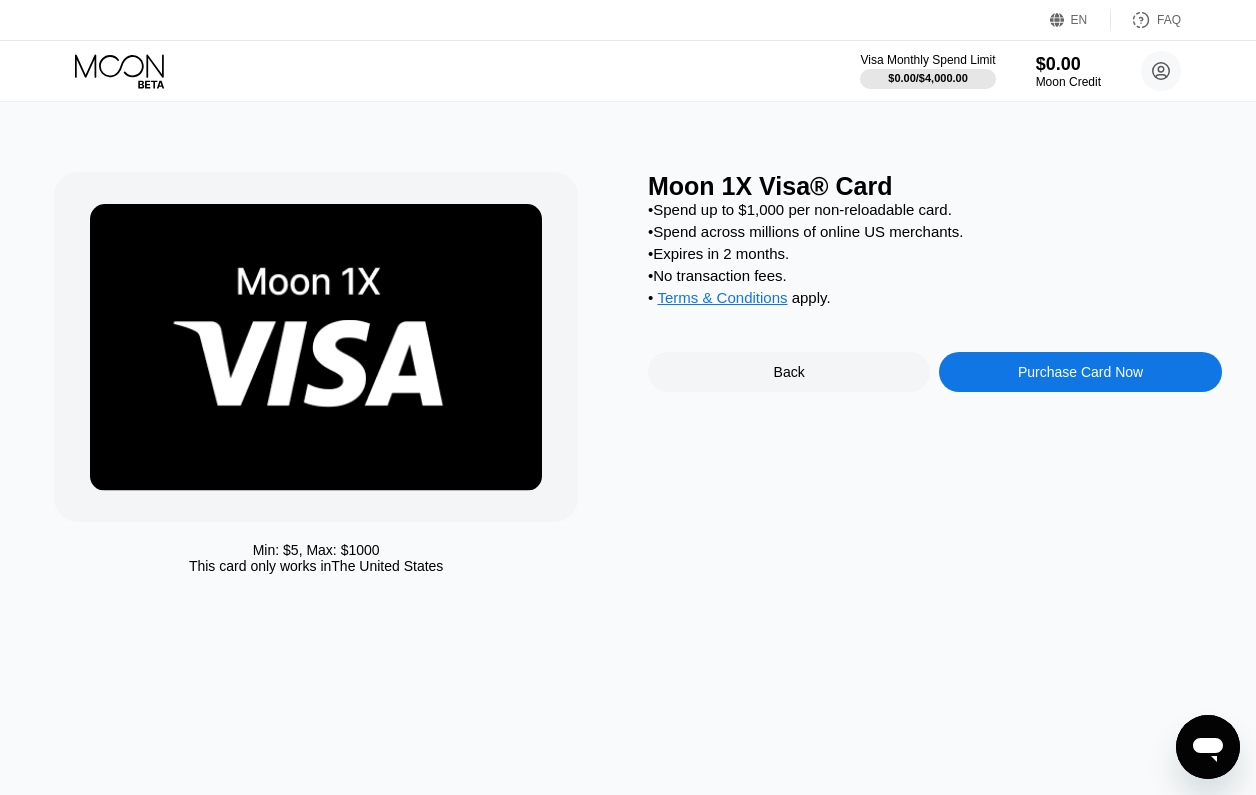 click on "Purchase Card Now" at bounding box center [1080, 372] 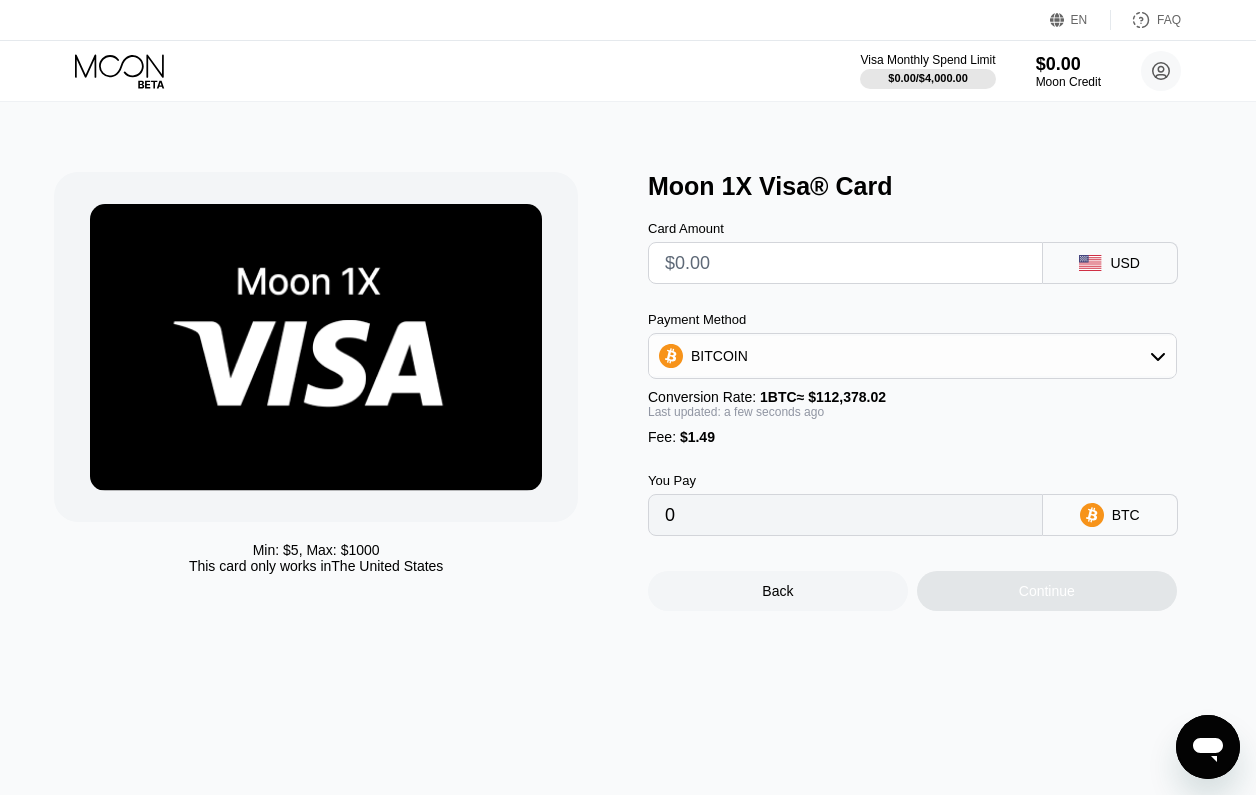 click at bounding box center [845, 263] 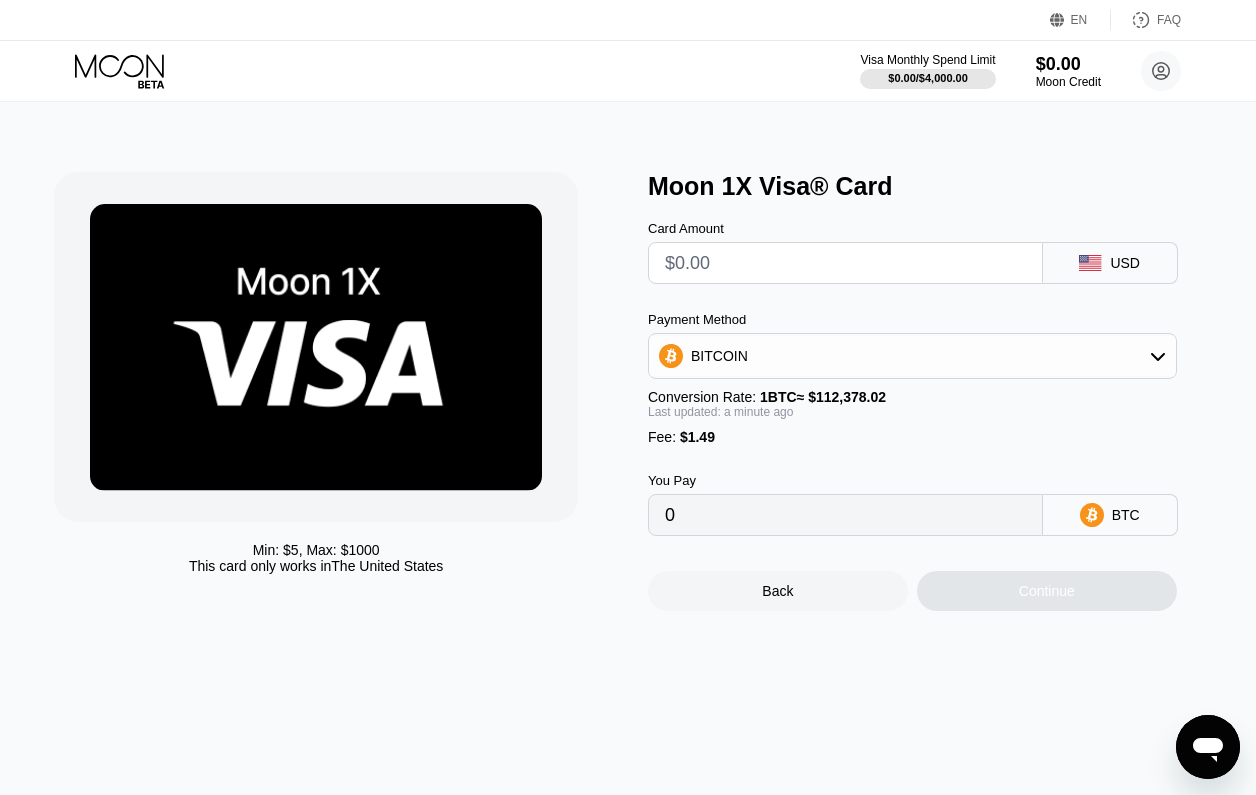 click on "BITCOIN" at bounding box center [912, 356] 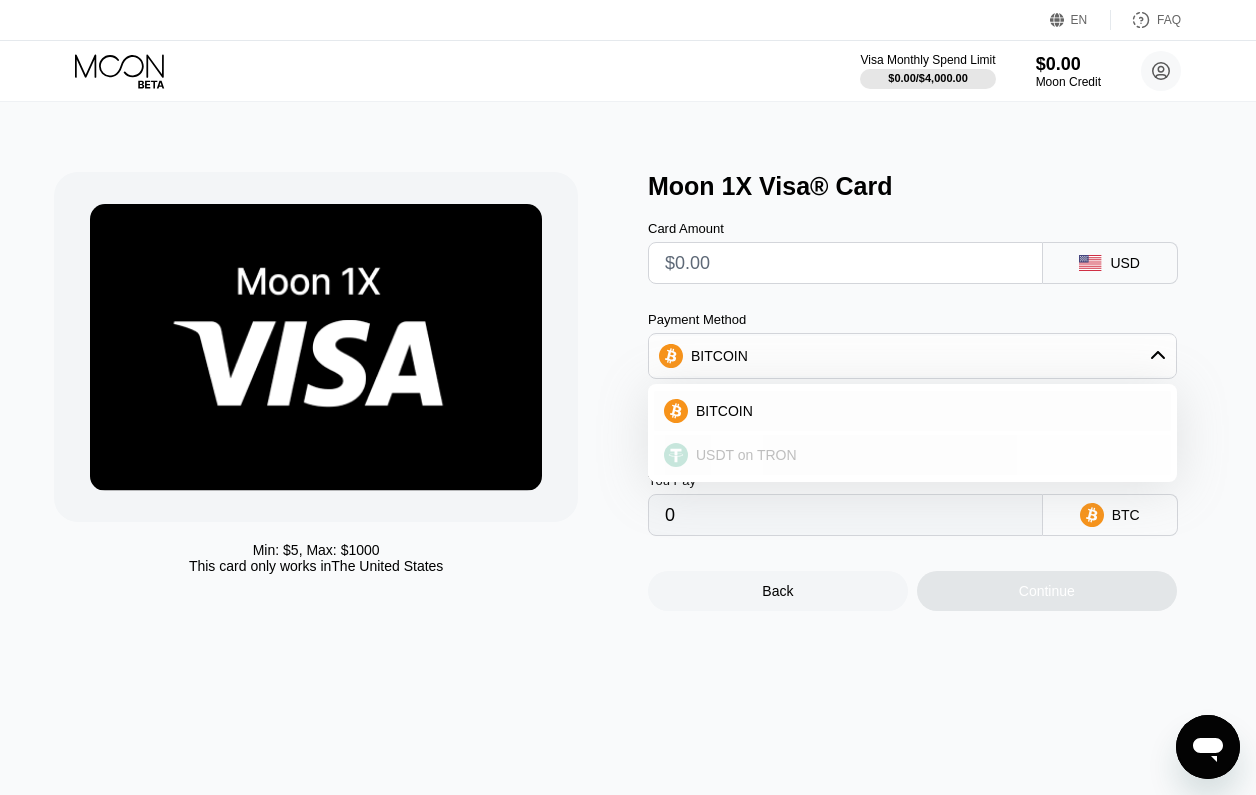 click on "USDT on TRON" at bounding box center (912, 455) 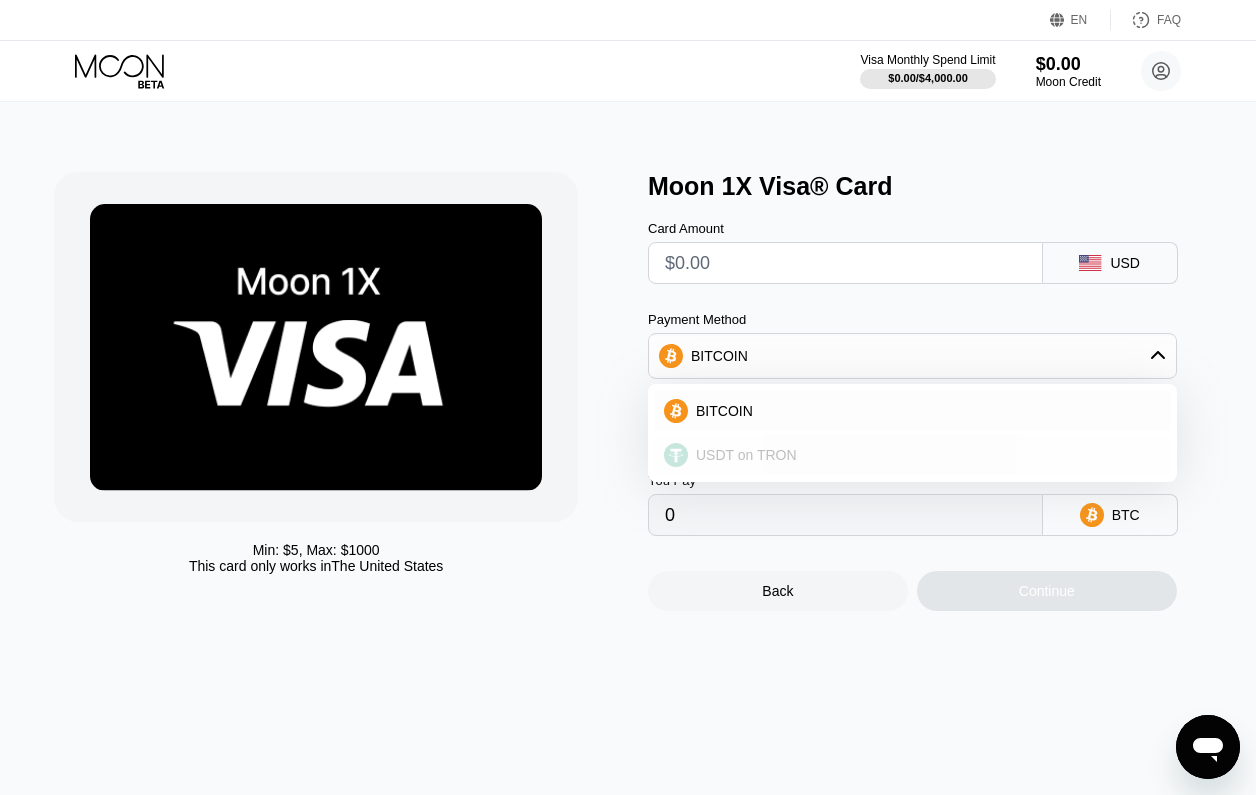 type on "0.00" 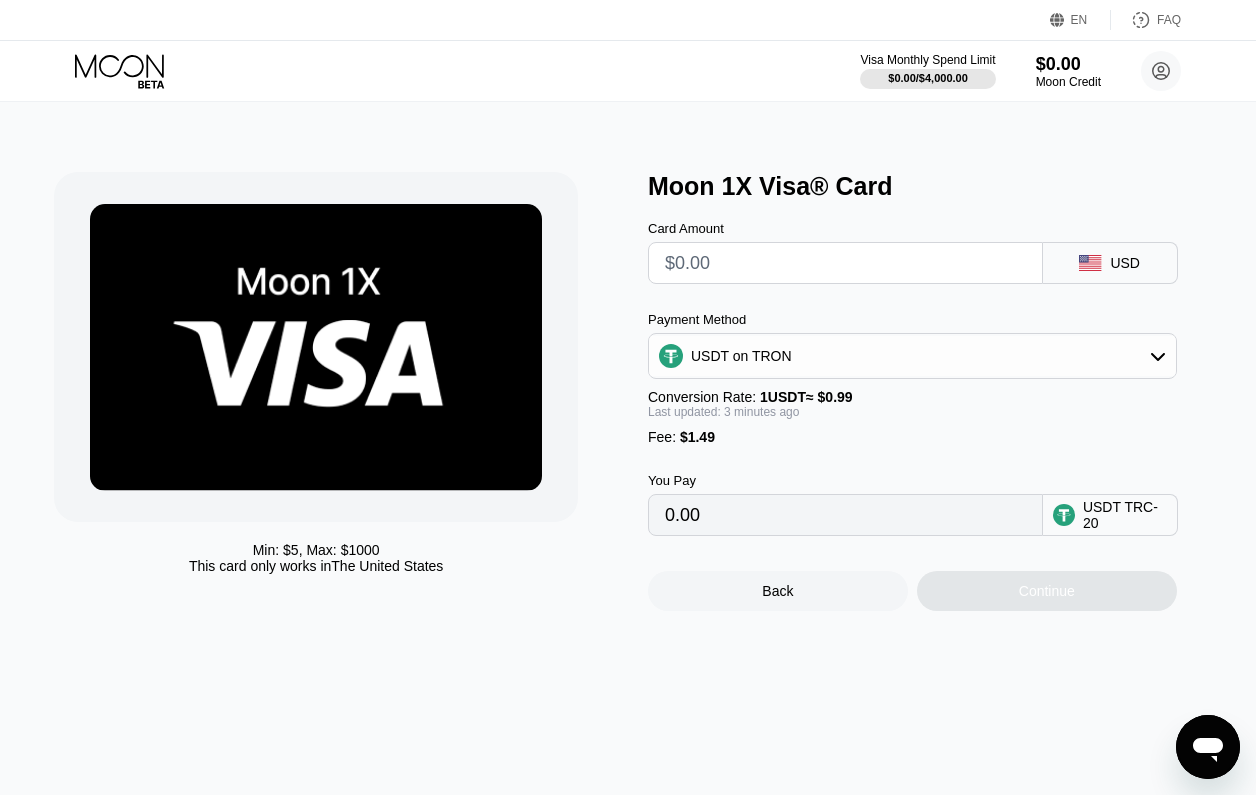 scroll, scrollTop: 0, scrollLeft: 0, axis: both 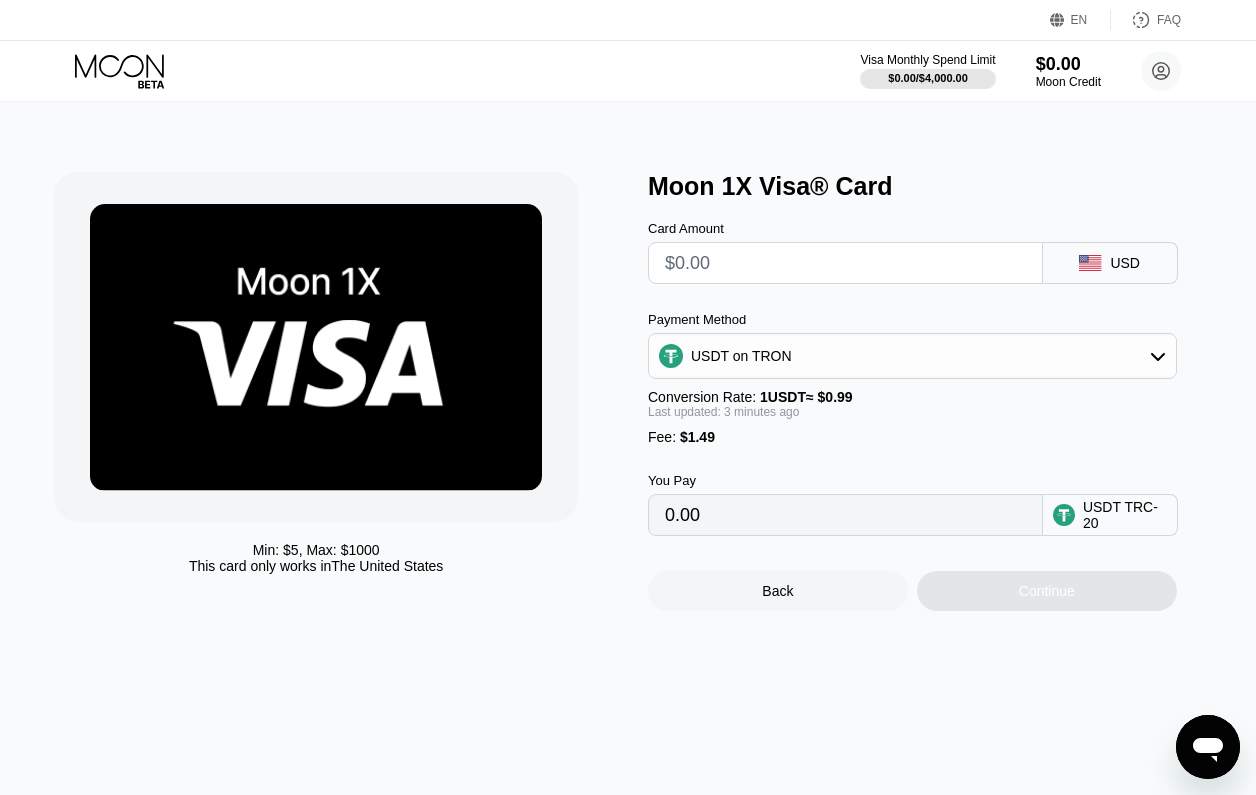 click at bounding box center [845, 263] 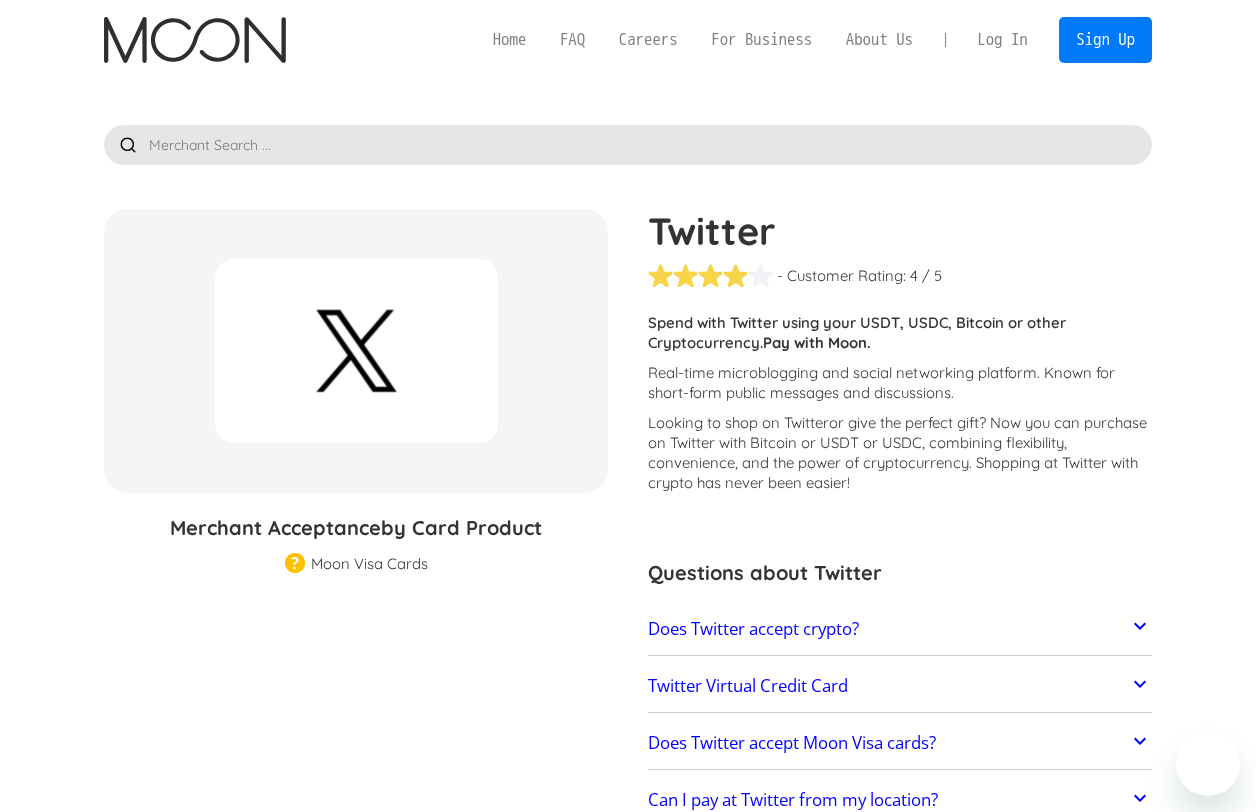 scroll, scrollTop: 0, scrollLeft: 0, axis: both 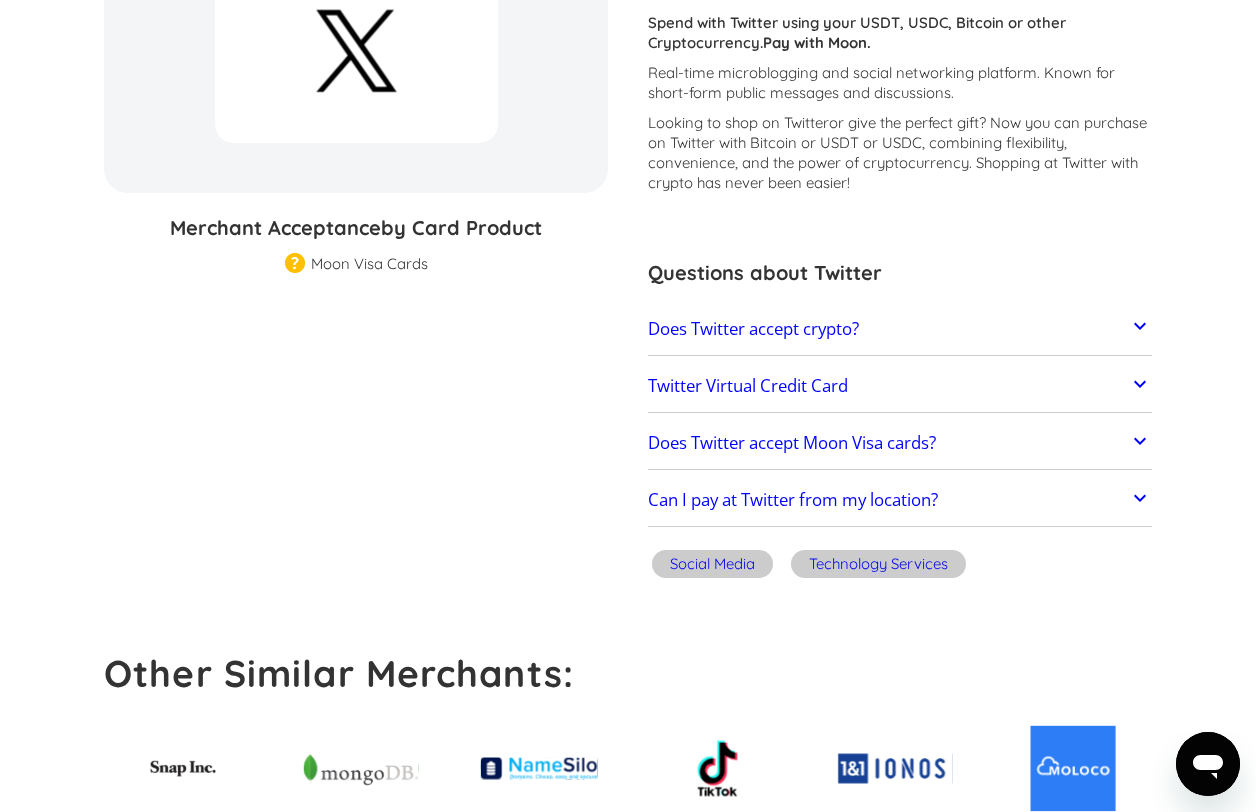 click on "Twitter % GIFT CARD DISCOUNT Merchant Acceptance by Card Product Merchant Gift Card Moon Visa Cards Moon Pro (🏅) Visa Cards Moon Verified (🛡️) Visa Cards Moon Pro & Verified (🏅&🛡️) Visa Cards Regular Moon Visa Cards Buy a Twitter Gift Card Twitter - Customer Rating: ( 🏅 🛡️ 🏅&🛡️ ) 1 5 1.5 2 2.5 3 3.5 4 4.5 5 / 5 Customers report issues with transactions at Twitter. Some merchants are disabled for legal and regulatory reasons, as well as restrictions placed by Moon's partner financial institutions. Other merchants reject international cards due to aggressive anti-fraud controls and domestic address requirements. Spend with Twitter using your USDT, USDC, Bitcoin or other Cryptocurrency. Pay with Moon. Real-time microblogging and social networking platform. Known for short-form public messages and discussions. Looking to shop on Twitter or give the perfect gift Twitter is located in [LOCATION] and typically charges in [CURRENCY]. Questions about Twitter How can I buy a" at bounding box center (627, 956) 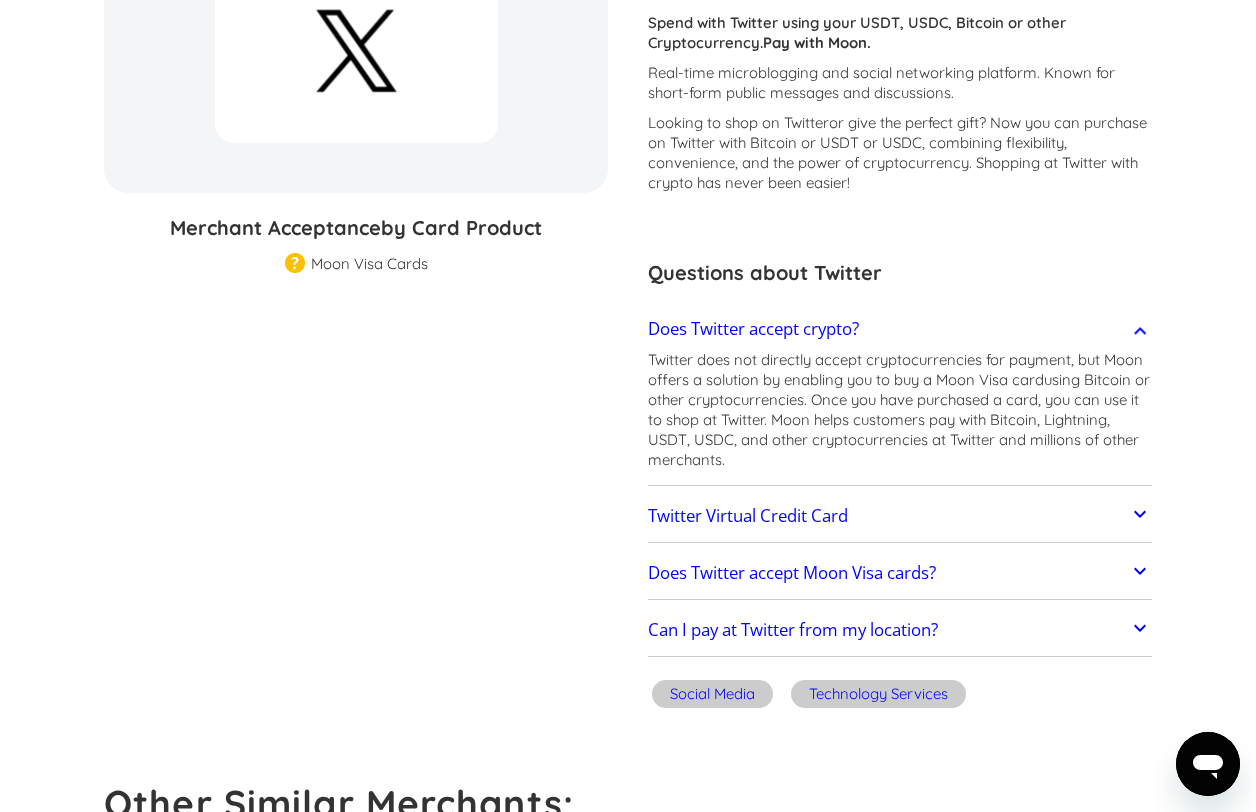 click 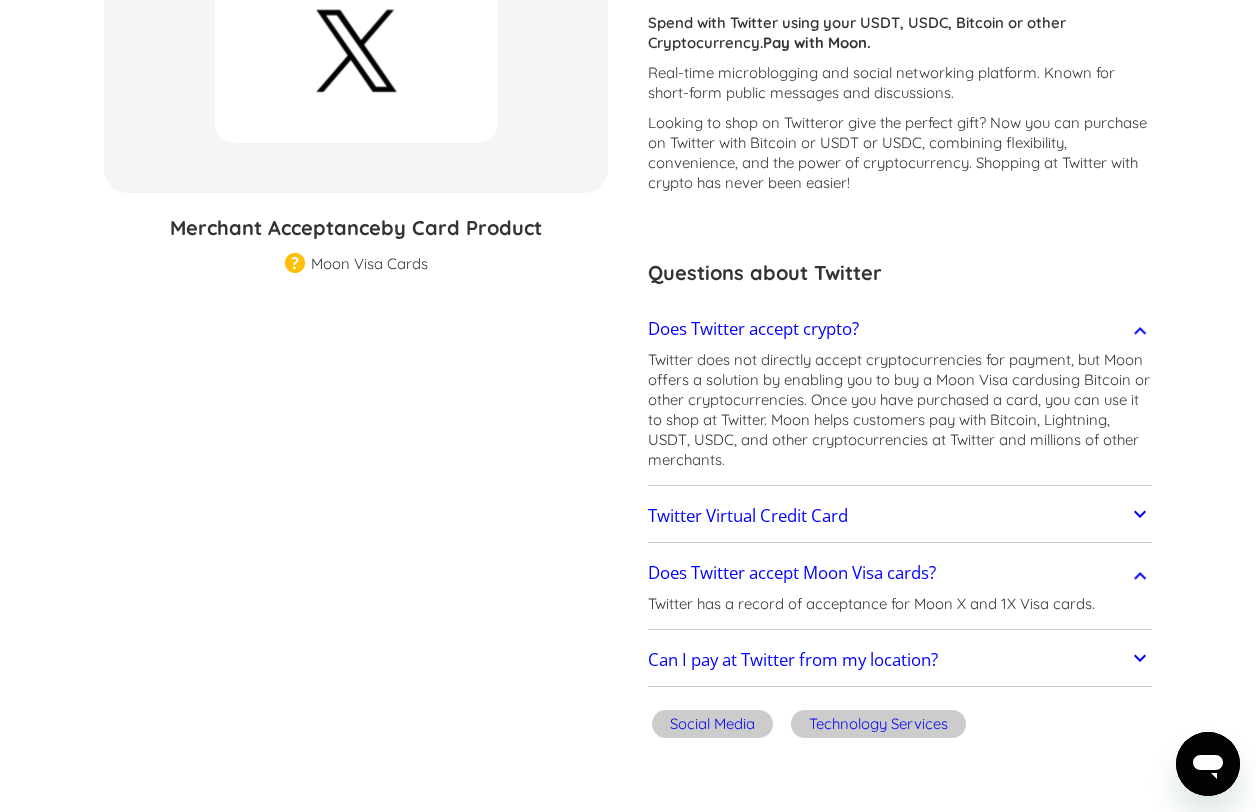 click 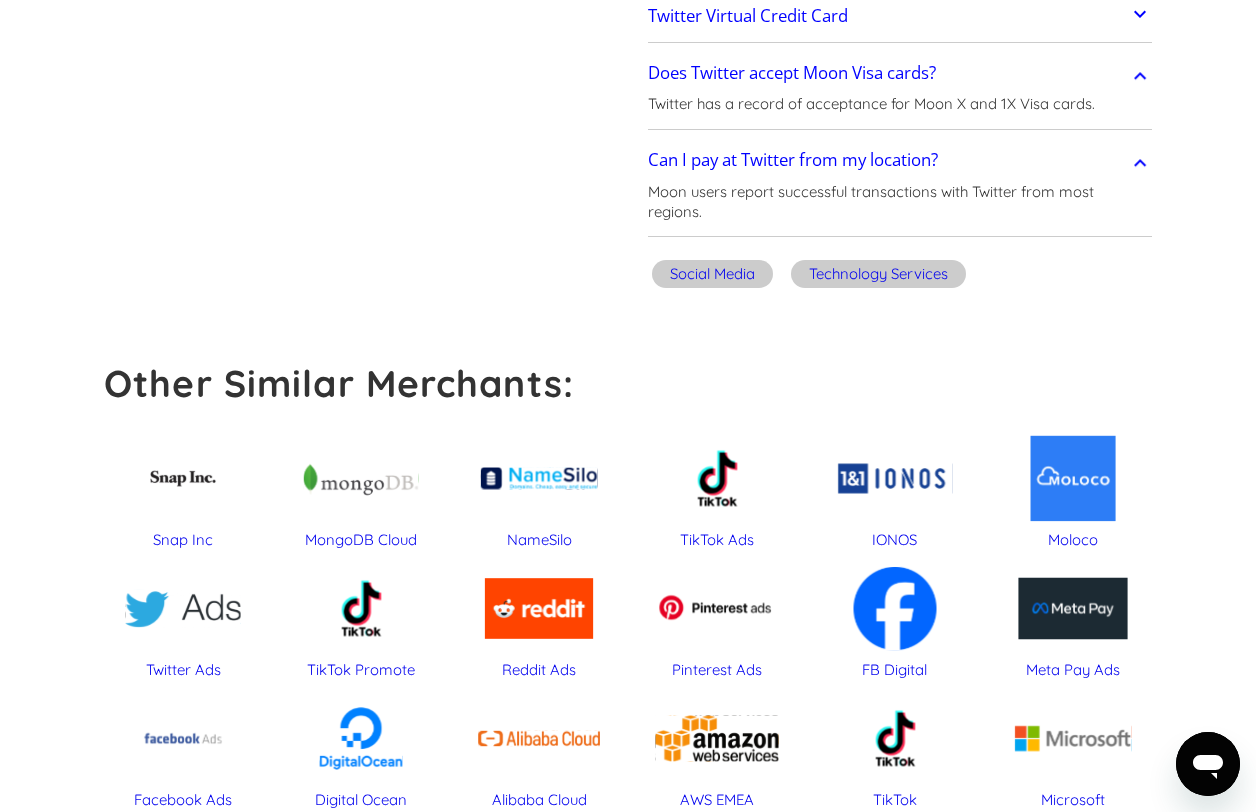 scroll, scrollTop: 900, scrollLeft: 0, axis: vertical 